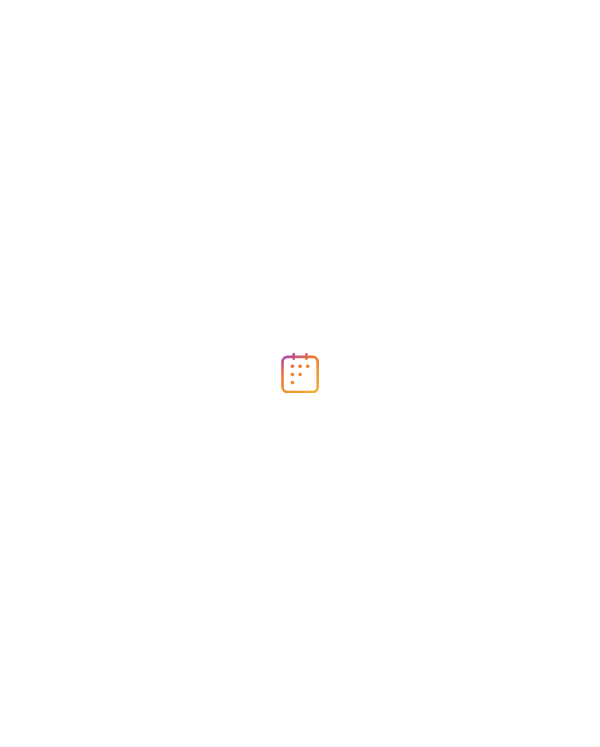 scroll, scrollTop: 0, scrollLeft: 0, axis: both 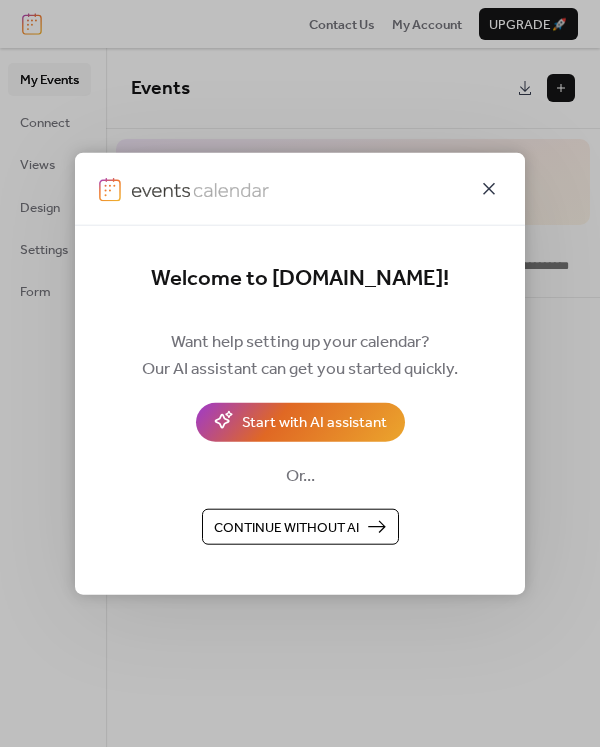 click 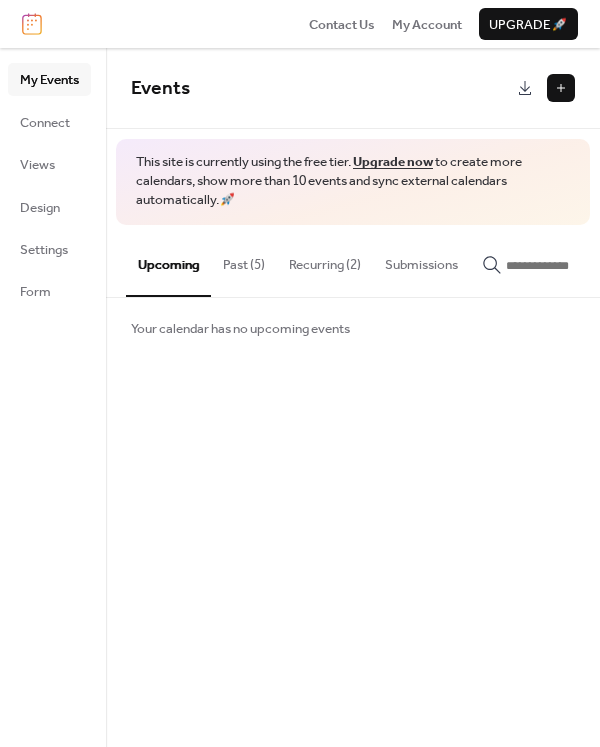 click on "Past (5)" at bounding box center [244, 260] 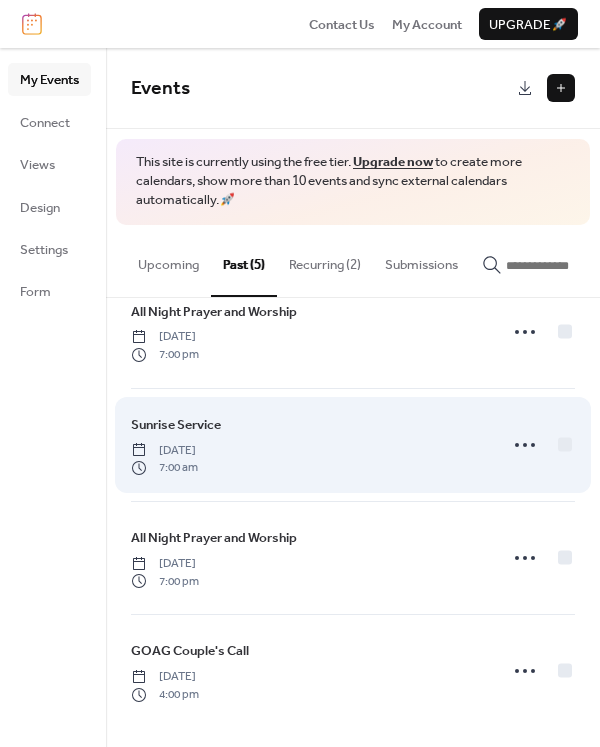 scroll, scrollTop: 162, scrollLeft: 0, axis: vertical 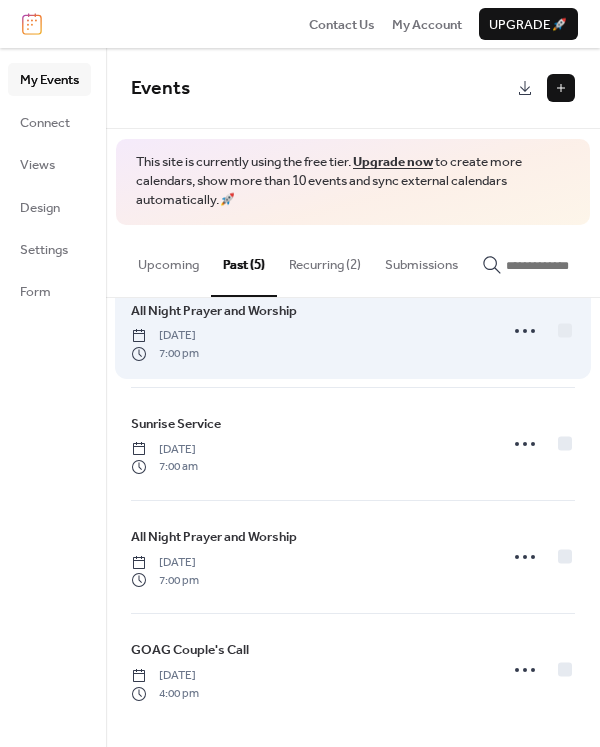 click on "All Night Prayer and Worship [DATE] 7:00 pm" at bounding box center (308, 331) 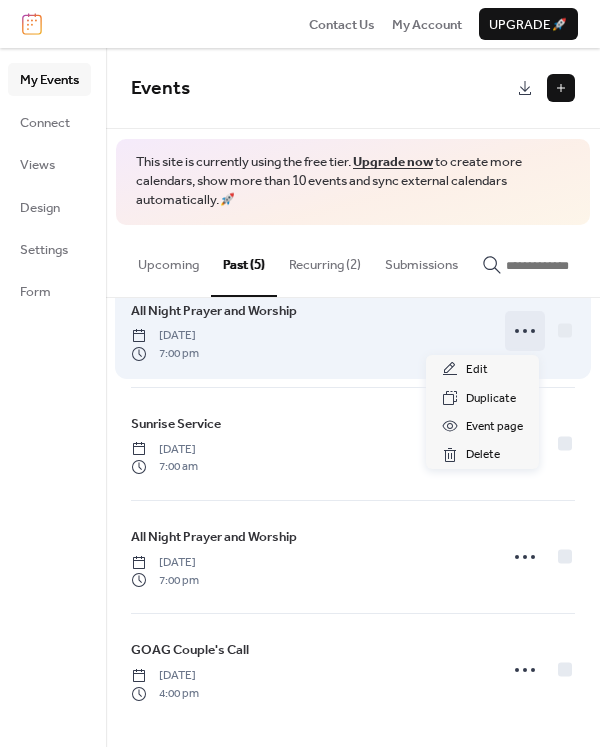 click 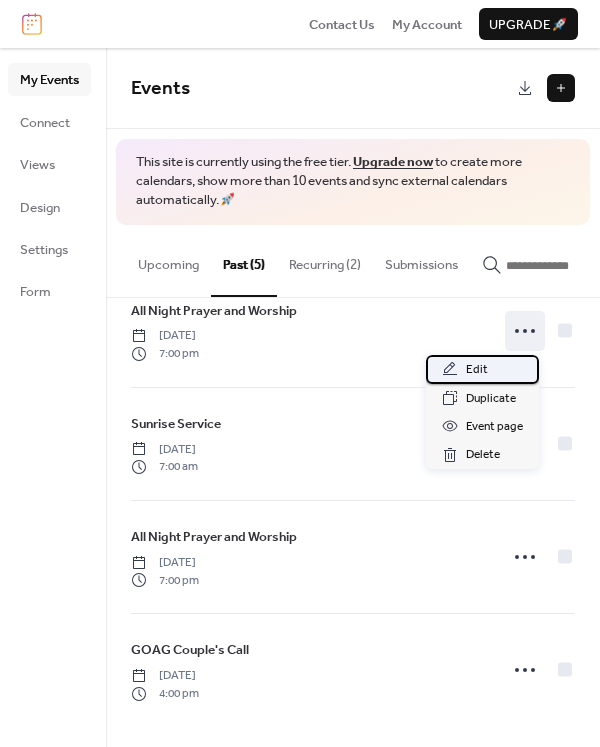 click on "Edit" at bounding box center (482, 369) 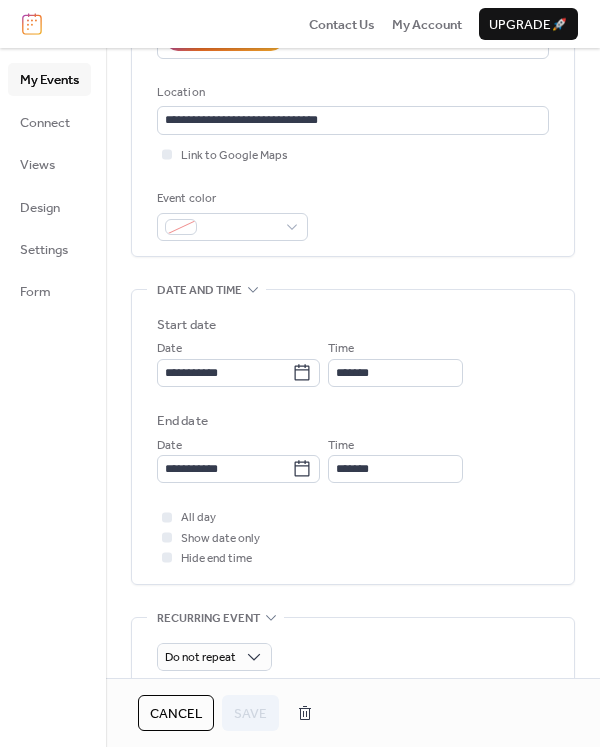 scroll, scrollTop: 400, scrollLeft: 0, axis: vertical 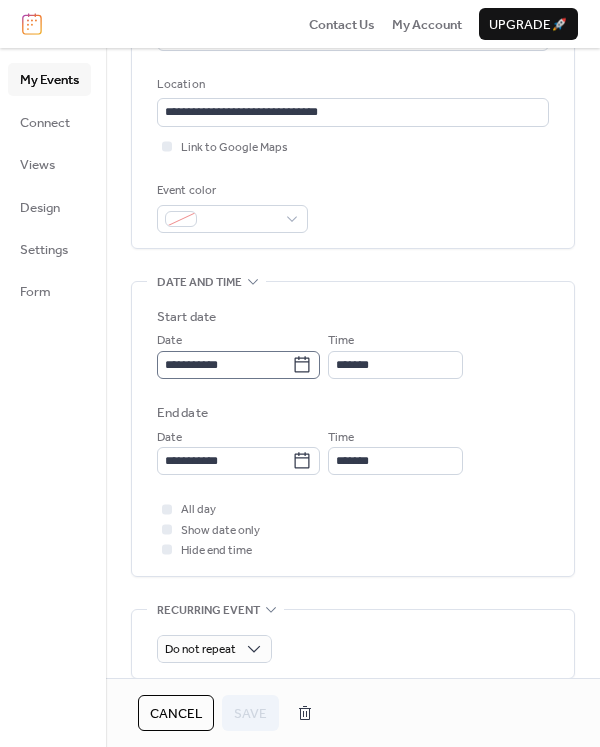 click 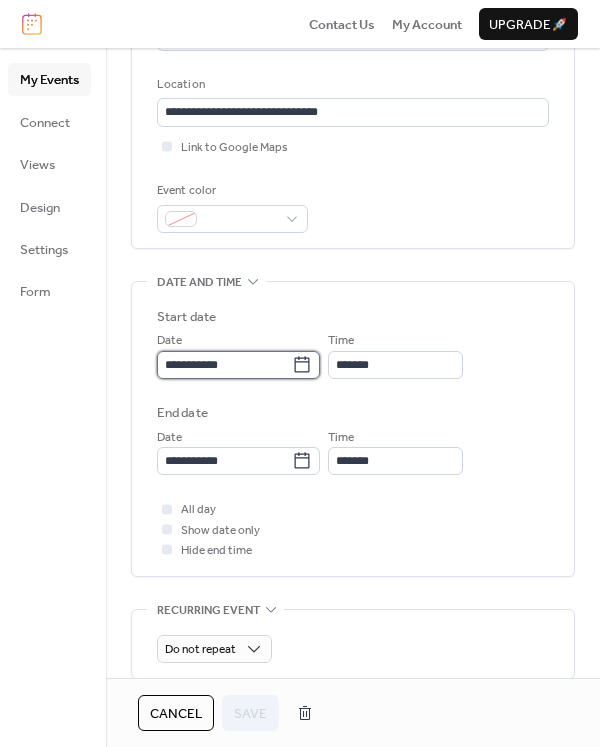 click on "**********" at bounding box center [224, 365] 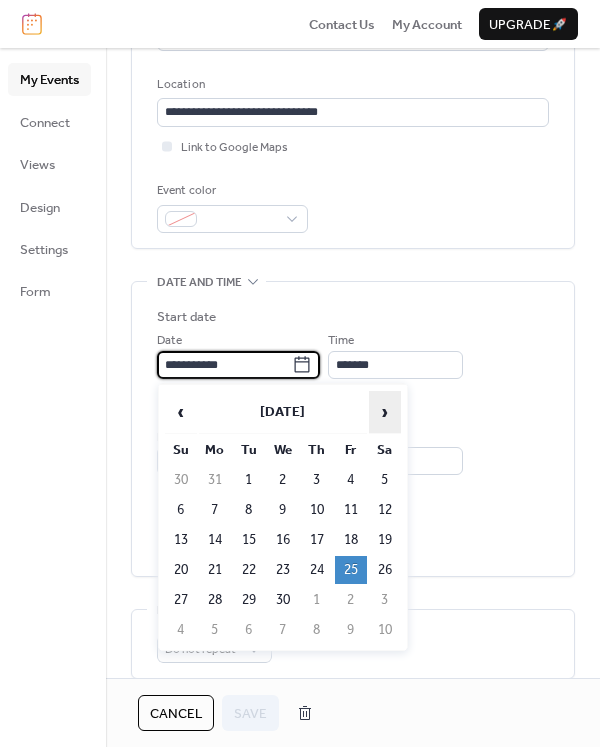 click on "›" at bounding box center (385, 412) 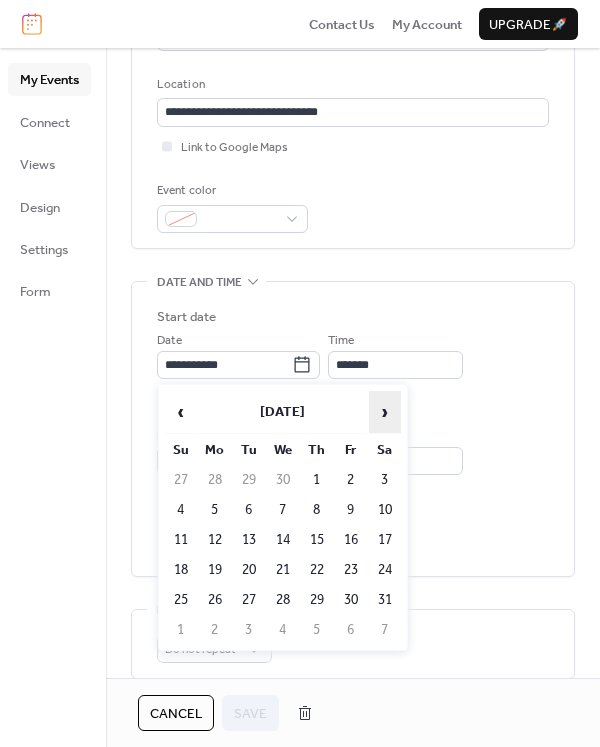 click on "›" at bounding box center [385, 412] 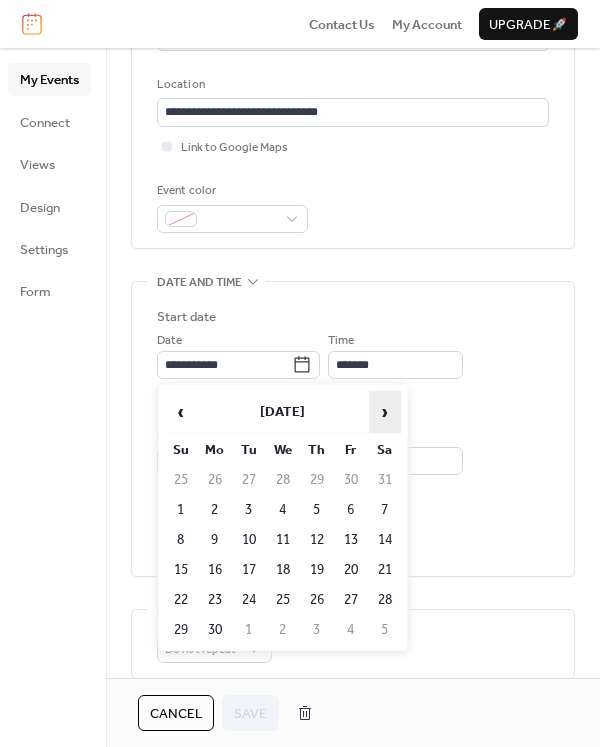 click on "›" at bounding box center (385, 412) 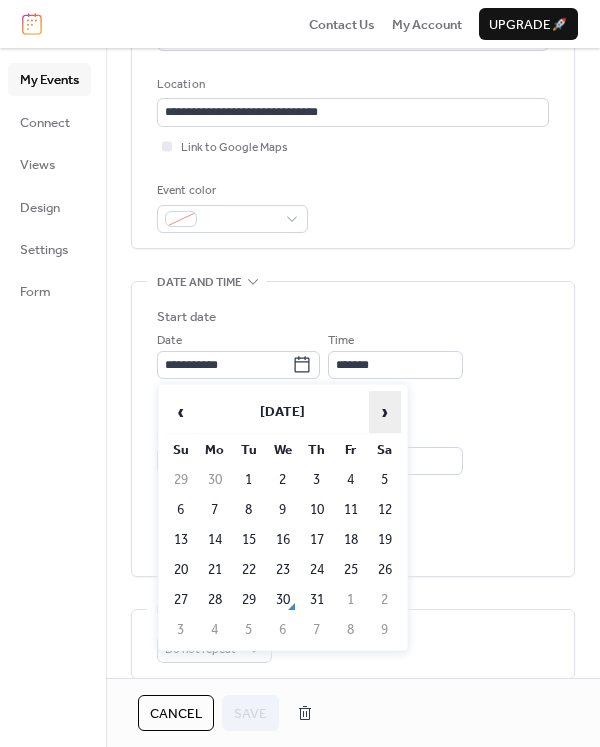 click on "›" at bounding box center (385, 412) 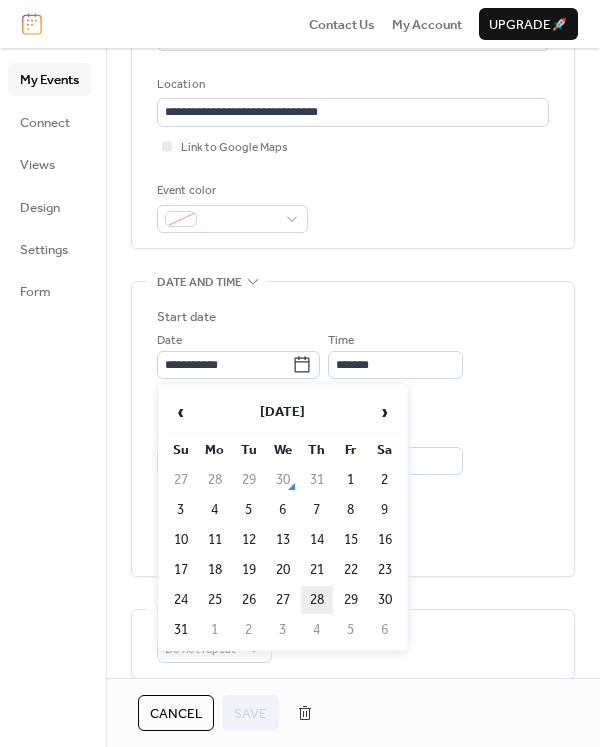 click on "28" at bounding box center (317, 600) 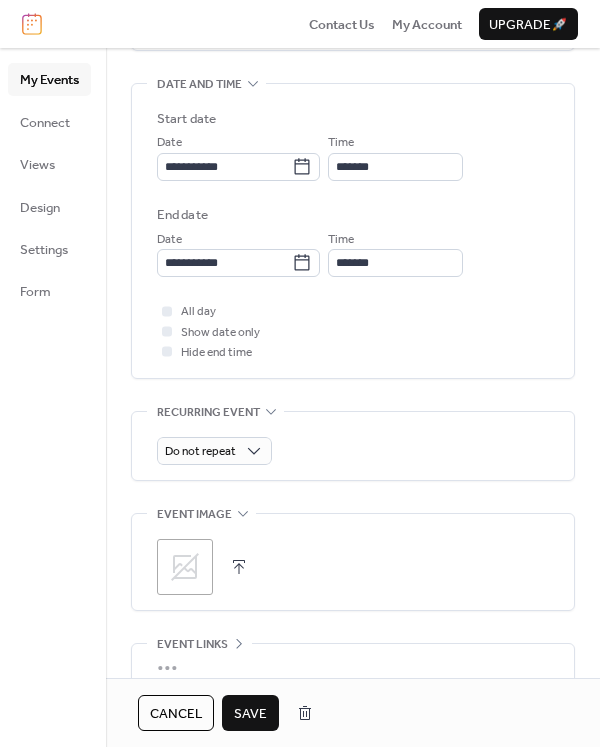 scroll, scrollTop: 600, scrollLeft: 0, axis: vertical 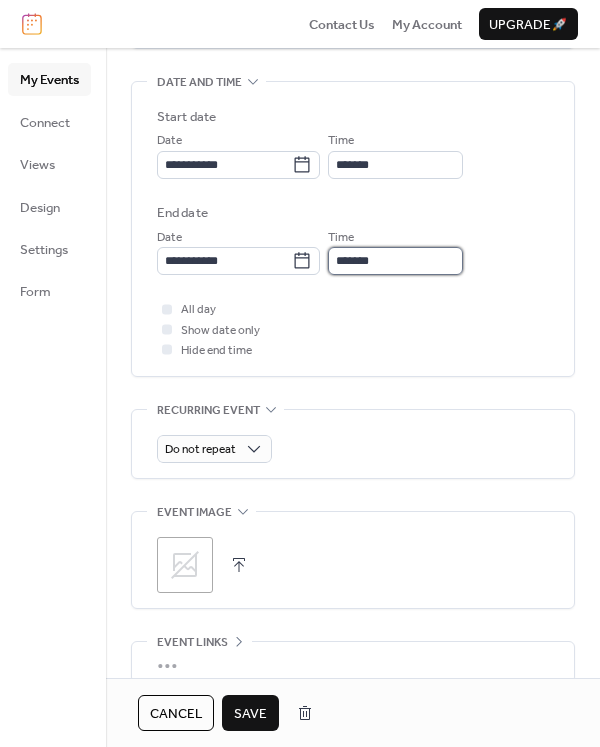 click on "*******" at bounding box center (395, 261) 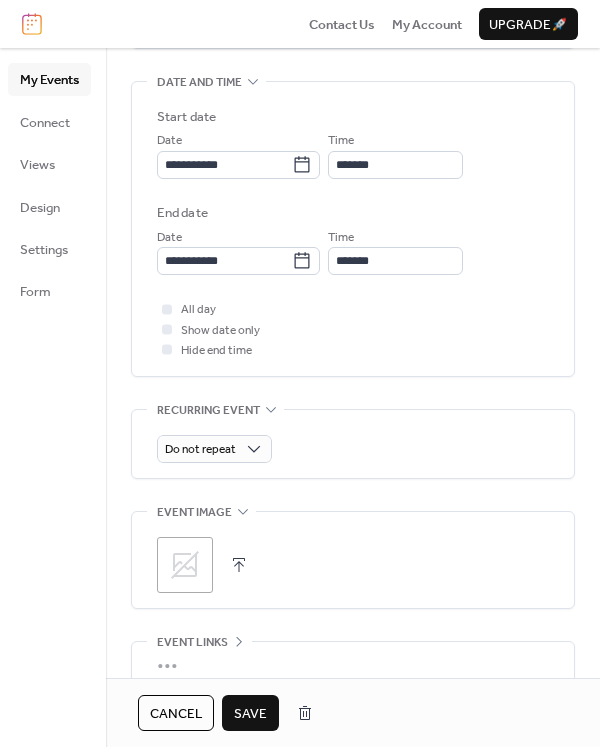drag, startPoint x: 436, startPoint y: 421, endPoint x: 436, endPoint y: 434, distance: 13 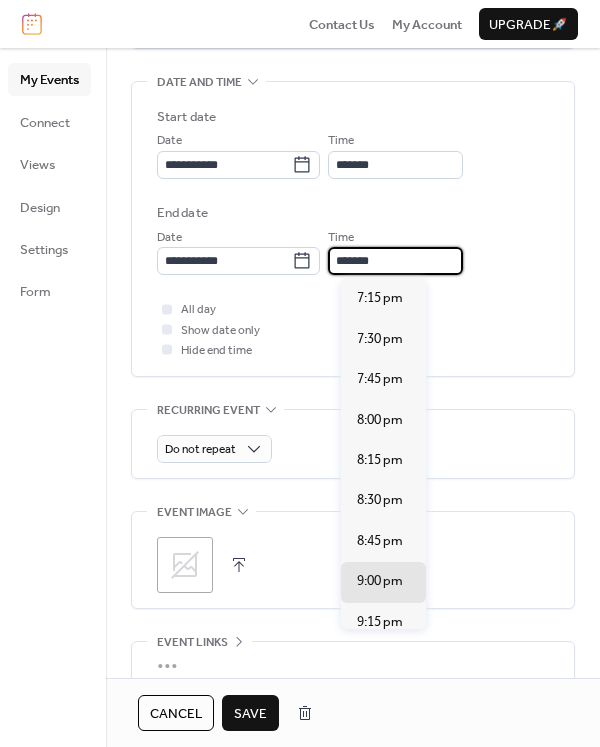 click on "*******" at bounding box center (395, 261) 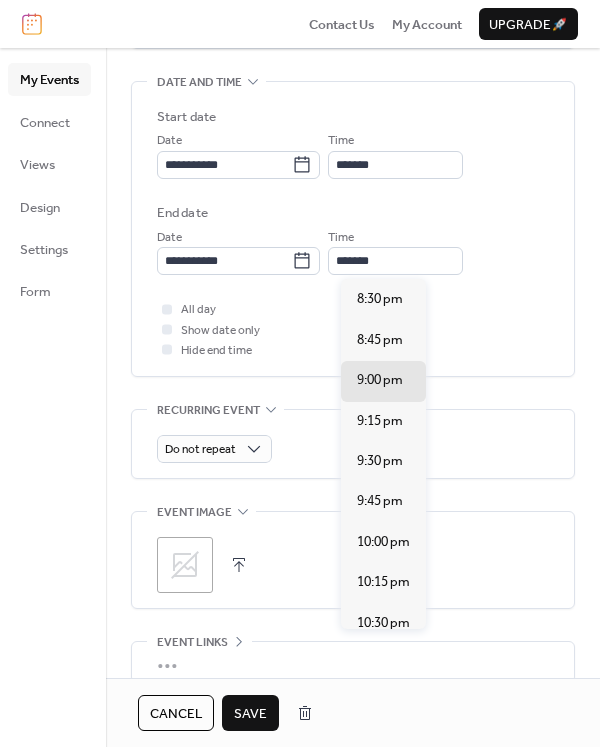 scroll, scrollTop: 240, scrollLeft: 0, axis: vertical 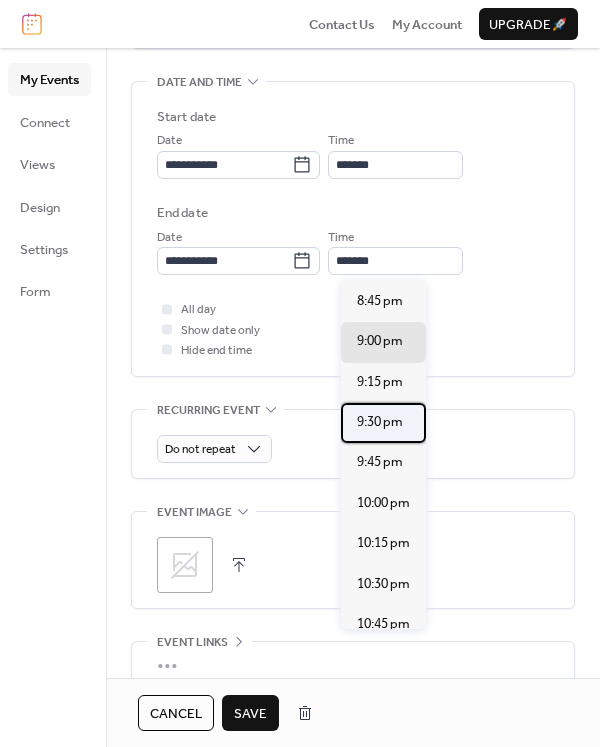 click on "9:30 pm" at bounding box center [380, 422] 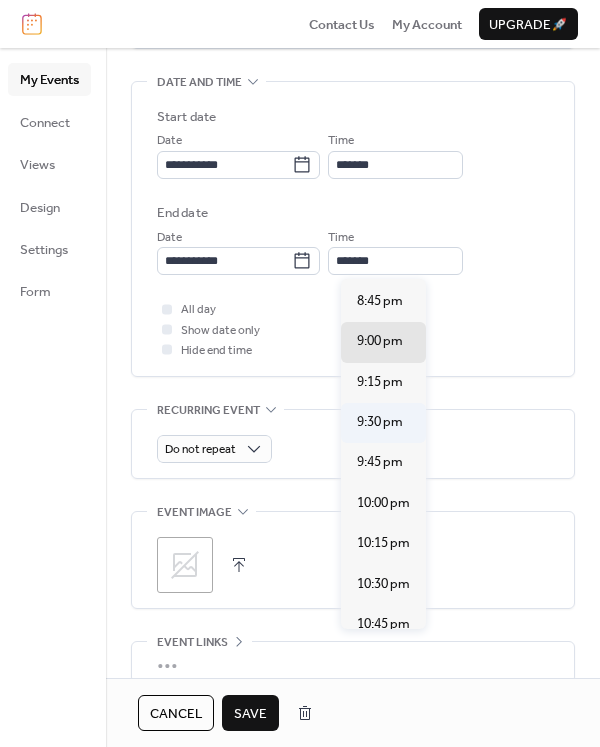 type on "*******" 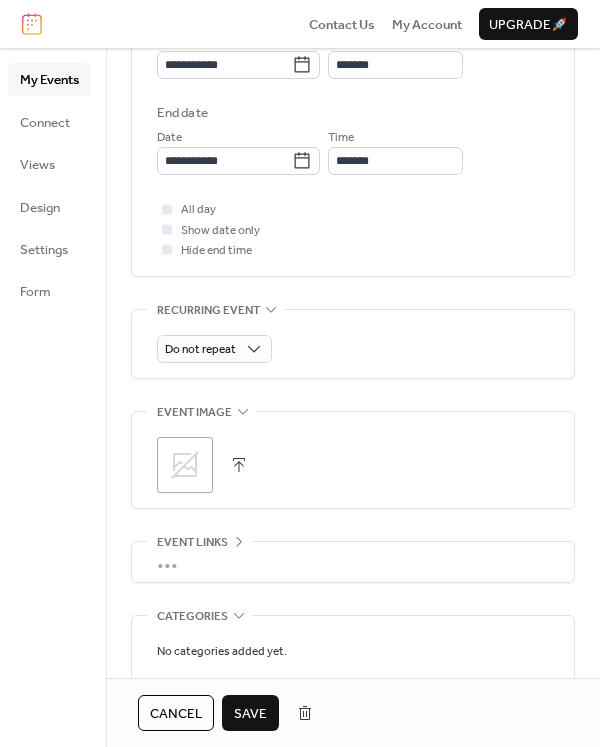 scroll, scrollTop: 856, scrollLeft: 0, axis: vertical 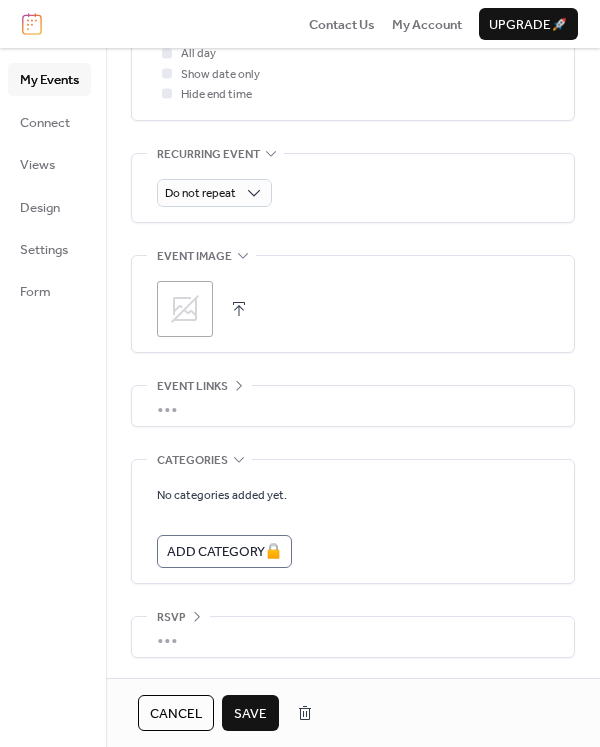 click on "Save" at bounding box center [250, 714] 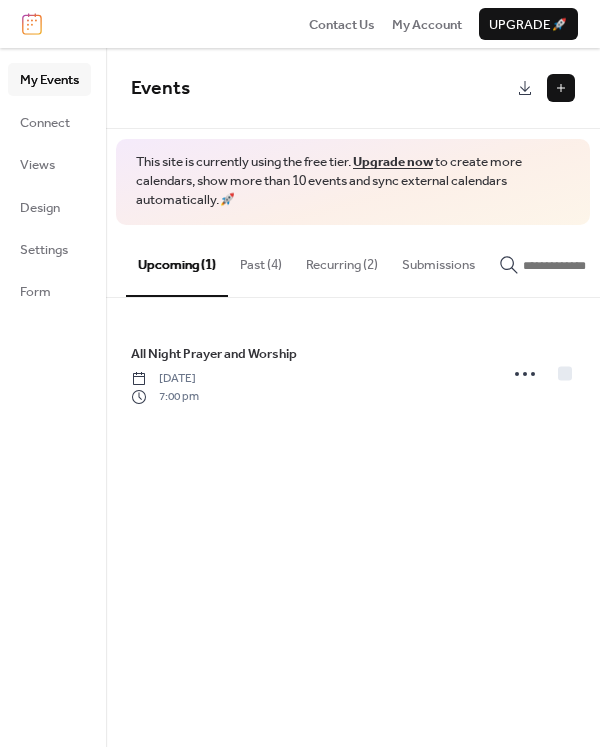 click on "Past (4)" at bounding box center (261, 260) 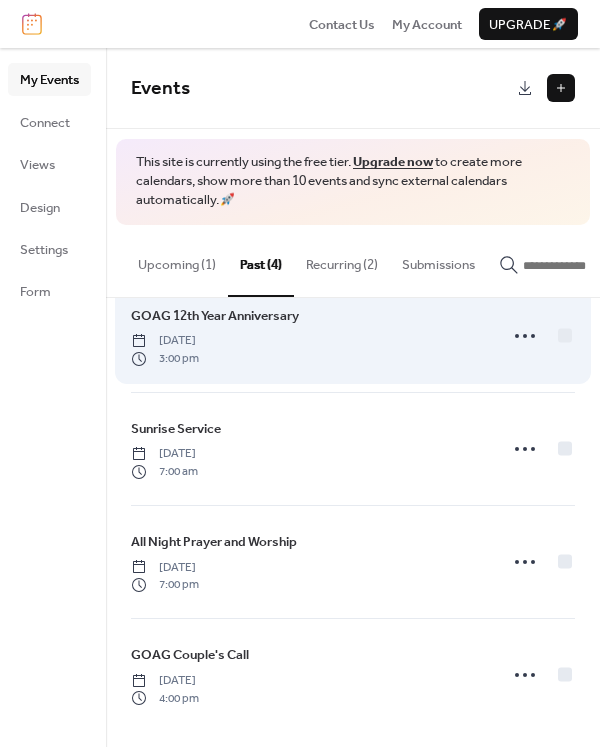 scroll, scrollTop: 48, scrollLeft: 0, axis: vertical 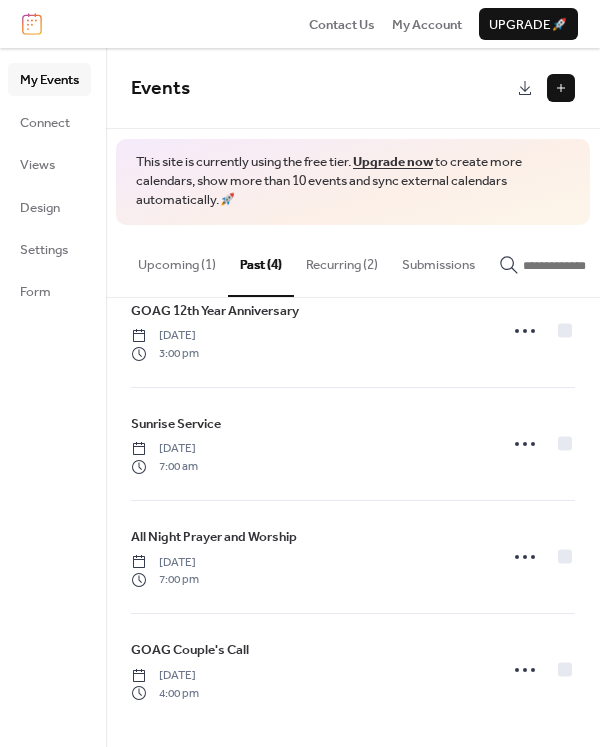 click on "Recurring (2)" at bounding box center [342, 260] 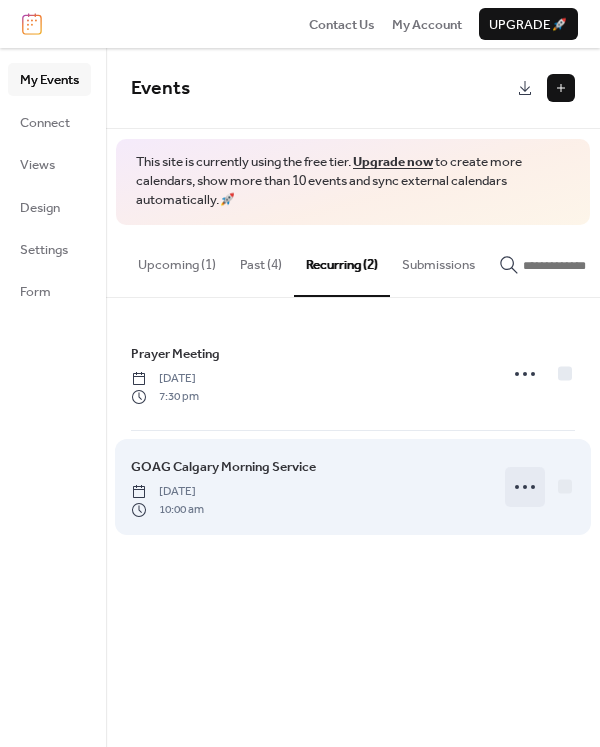click 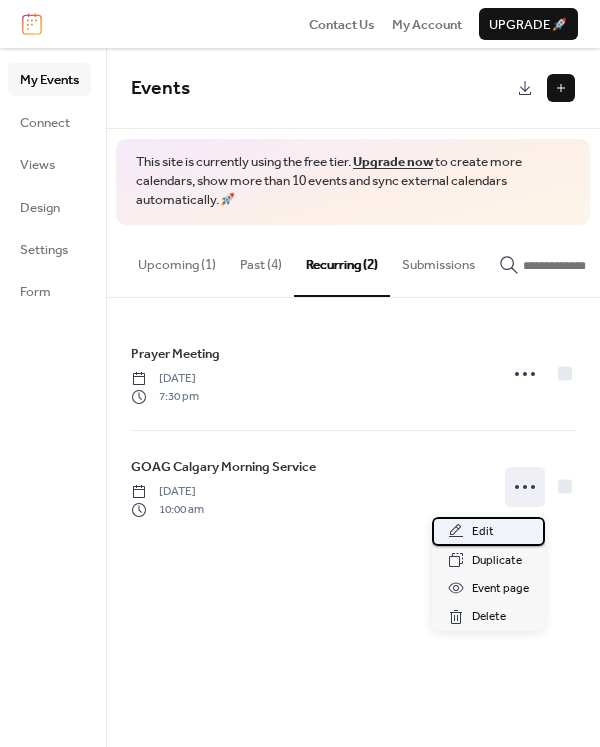click on "Edit" at bounding box center (483, 532) 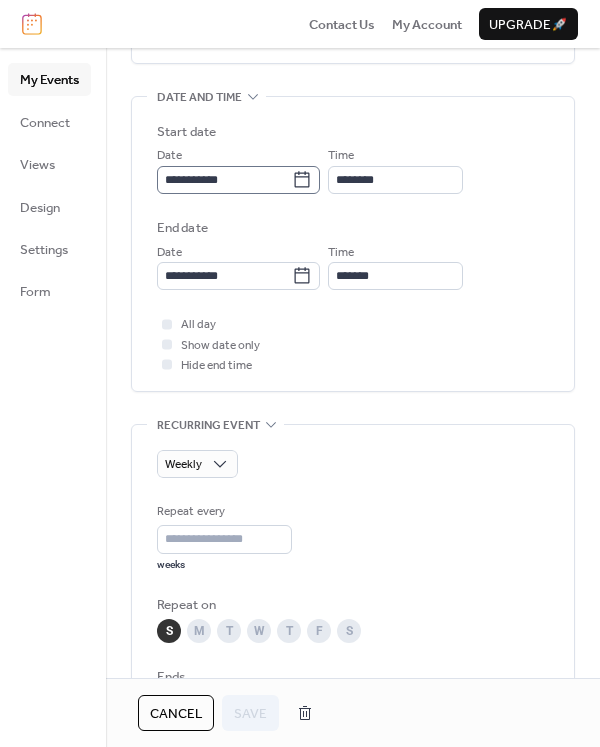 scroll, scrollTop: 600, scrollLeft: 0, axis: vertical 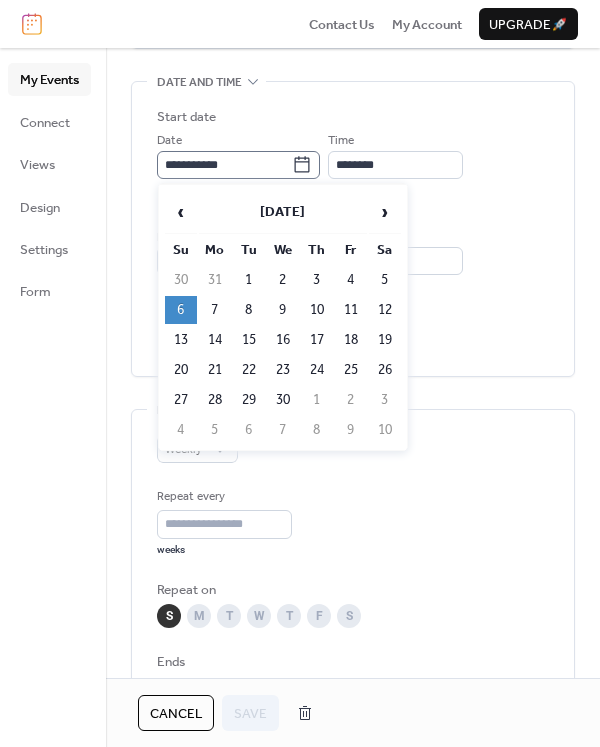 click 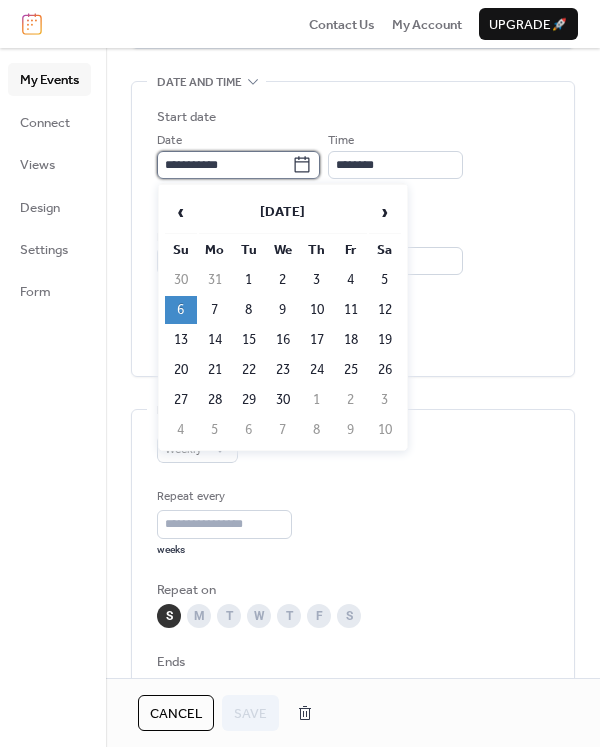 click on "**********" at bounding box center [224, 165] 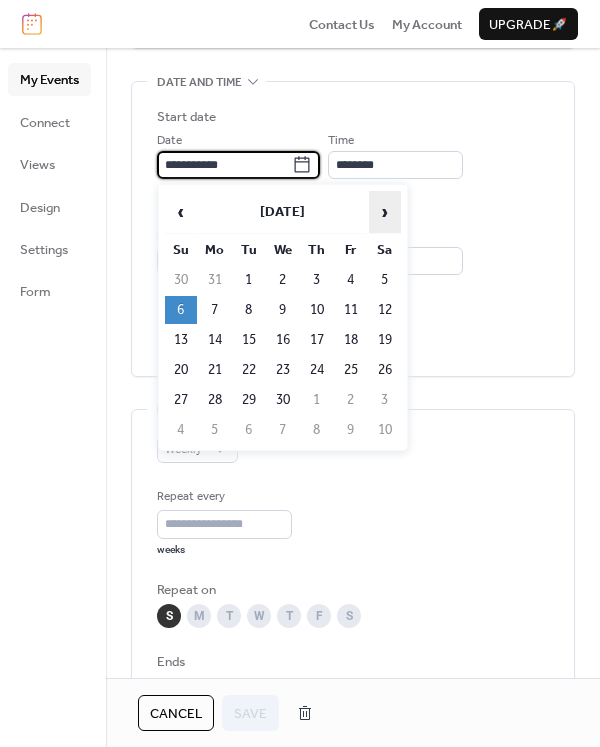 click on "›" at bounding box center [385, 212] 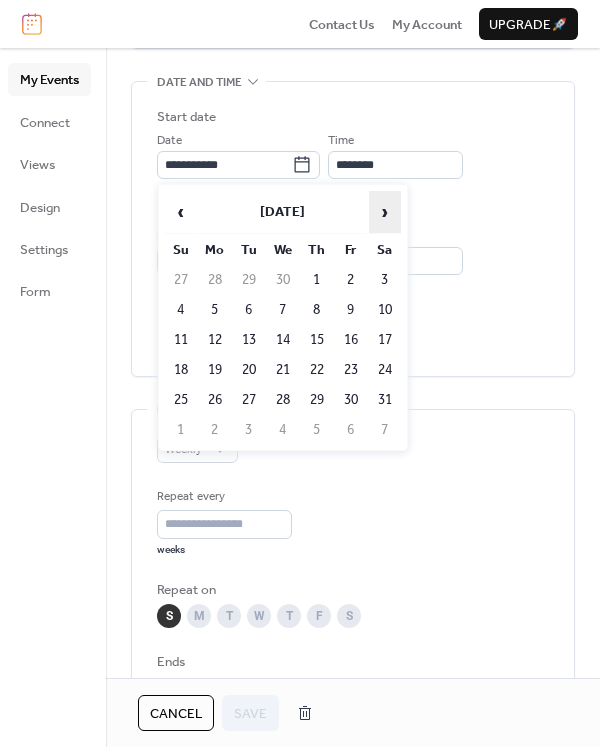 click on "›" at bounding box center (385, 212) 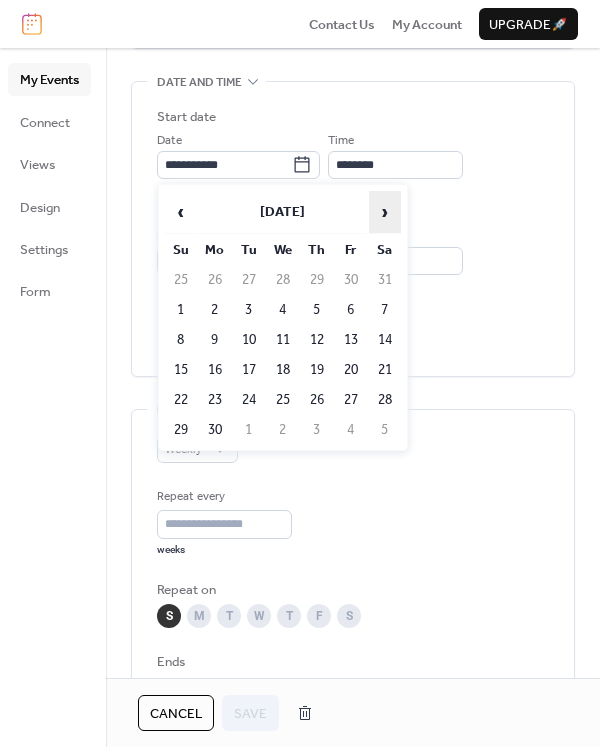 click on "›" at bounding box center [385, 212] 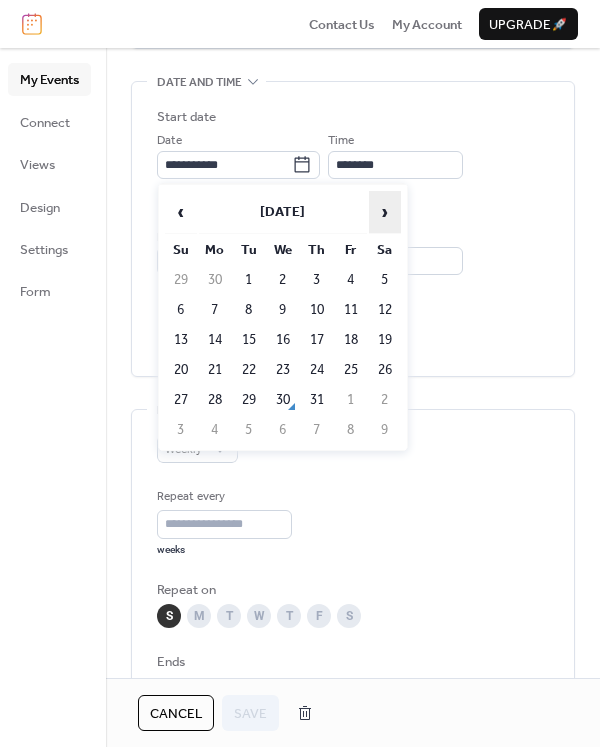 click on "›" at bounding box center (385, 212) 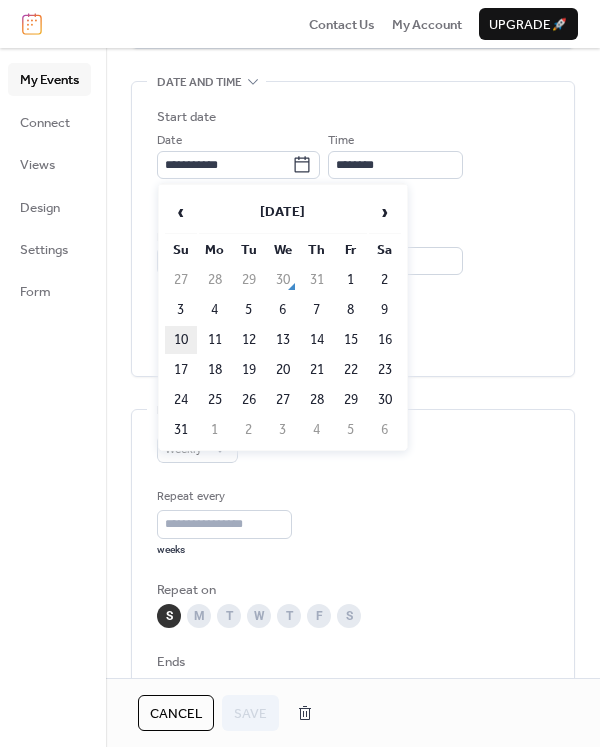 click on "10" at bounding box center (181, 340) 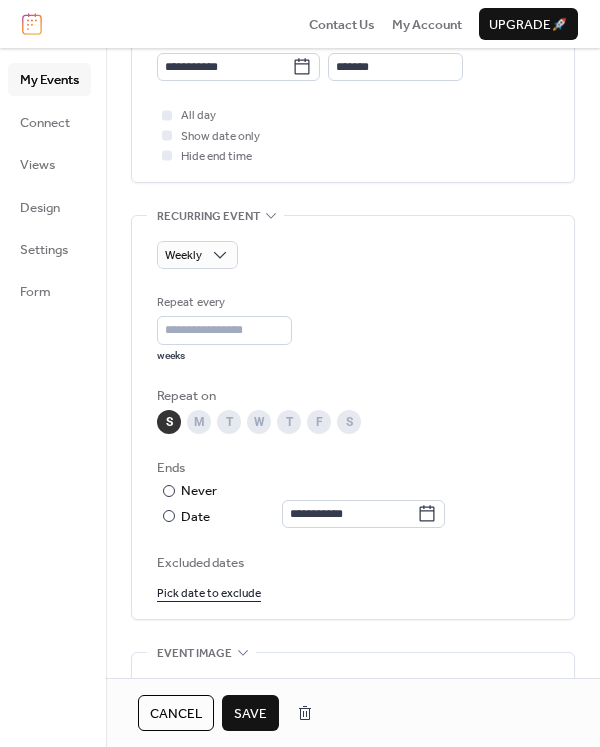 scroll, scrollTop: 800, scrollLeft: 0, axis: vertical 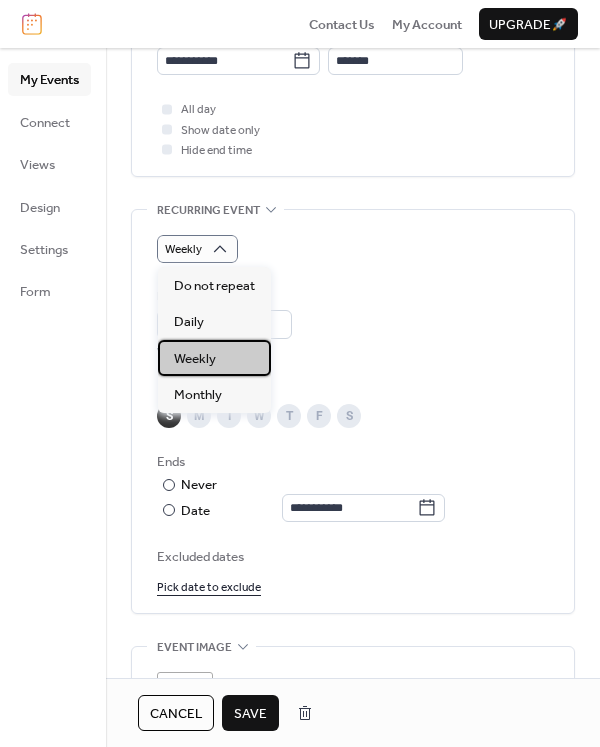 click on "Weekly" at bounding box center [214, 358] 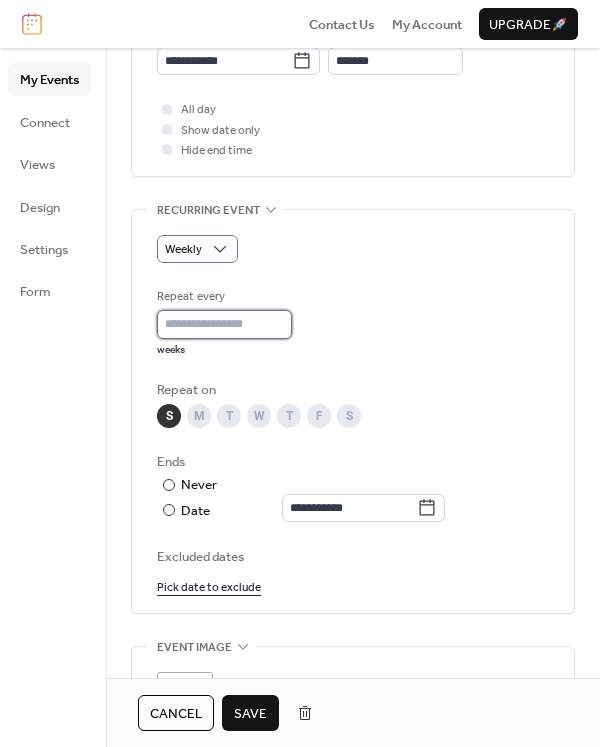 click on "*" at bounding box center (224, 324) 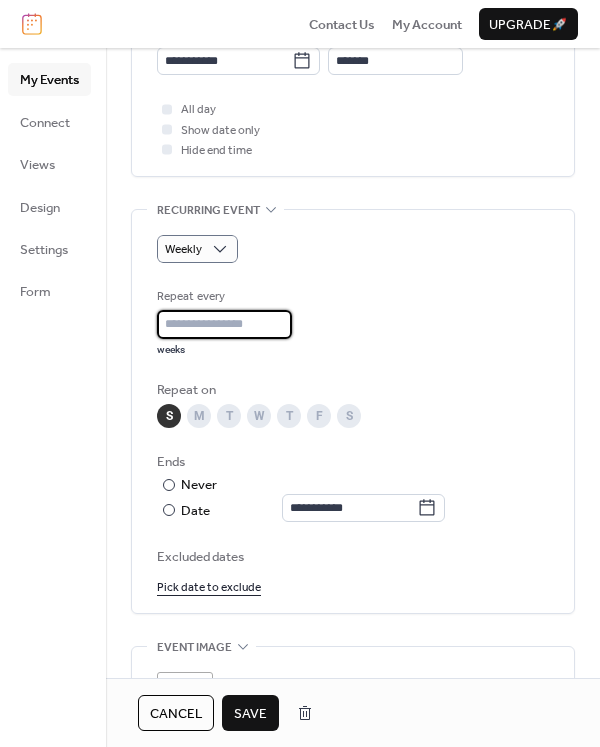 click on "*" at bounding box center [224, 324] 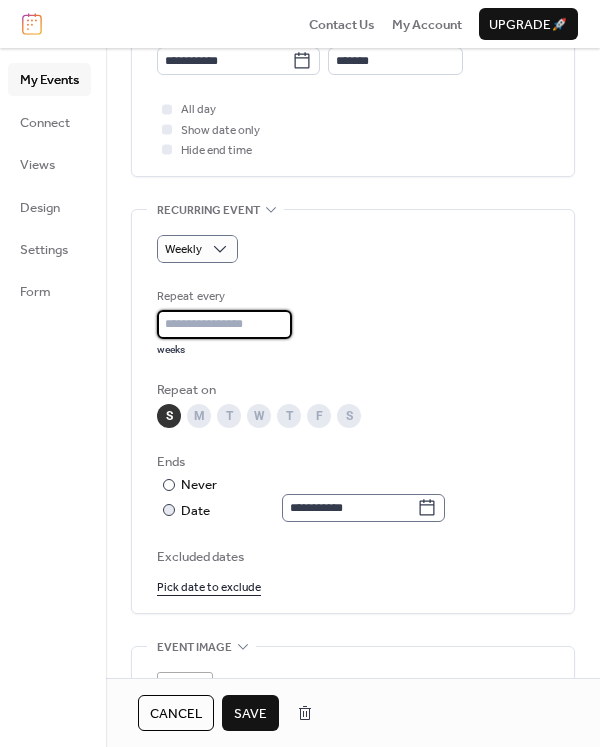 click 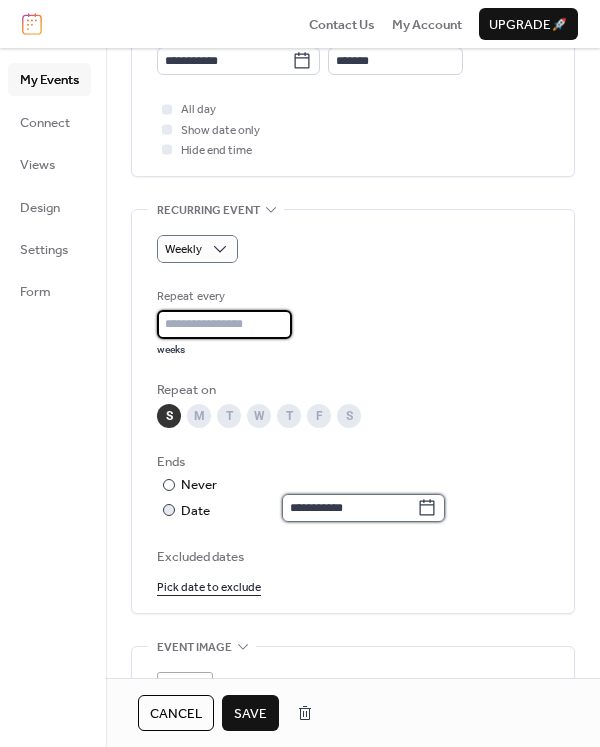 click on "**********" at bounding box center [349, 508] 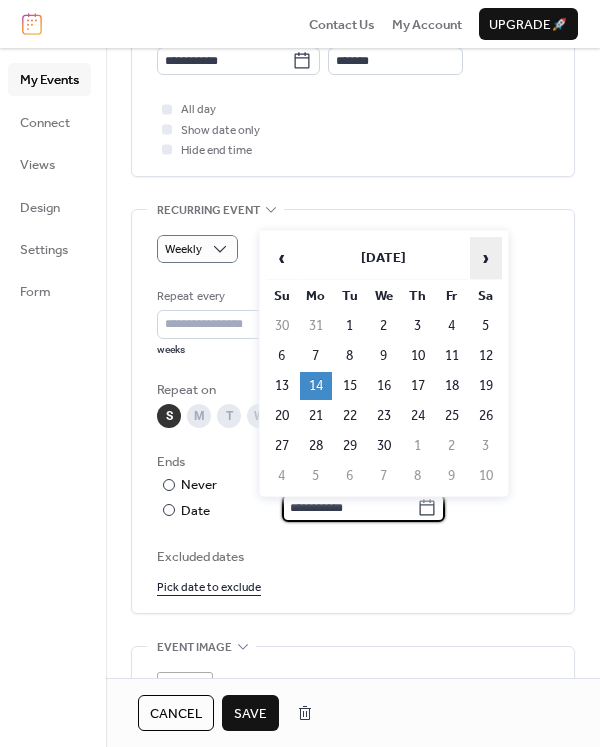 click on "›" at bounding box center [486, 258] 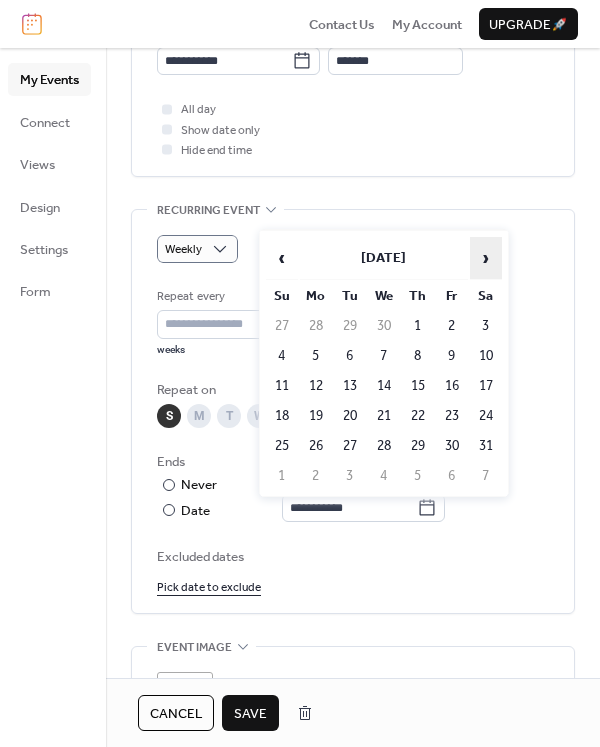 click on "›" at bounding box center (486, 258) 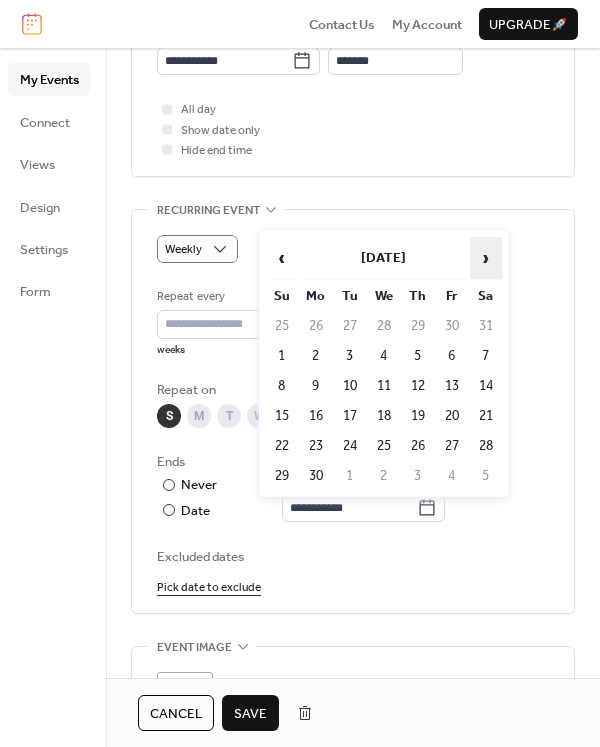 click on "›" at bounding box center [486, 258] 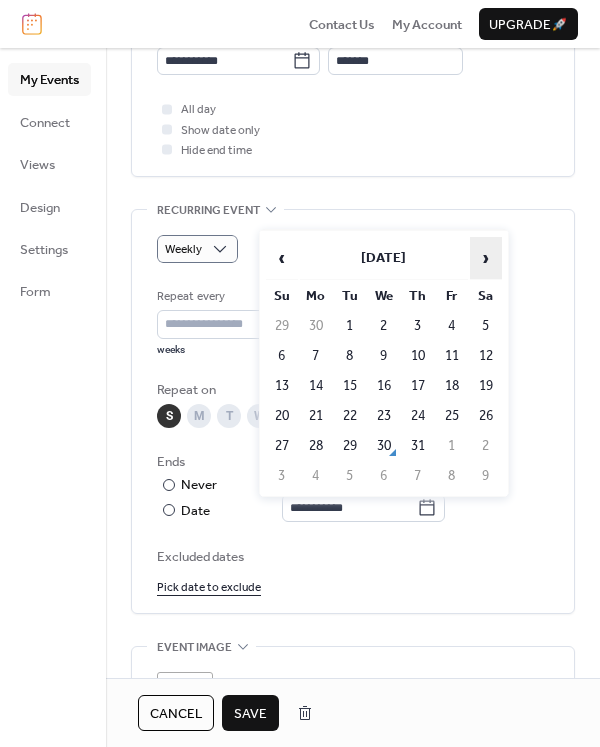 click on "›" at bounding box center [486, 258] 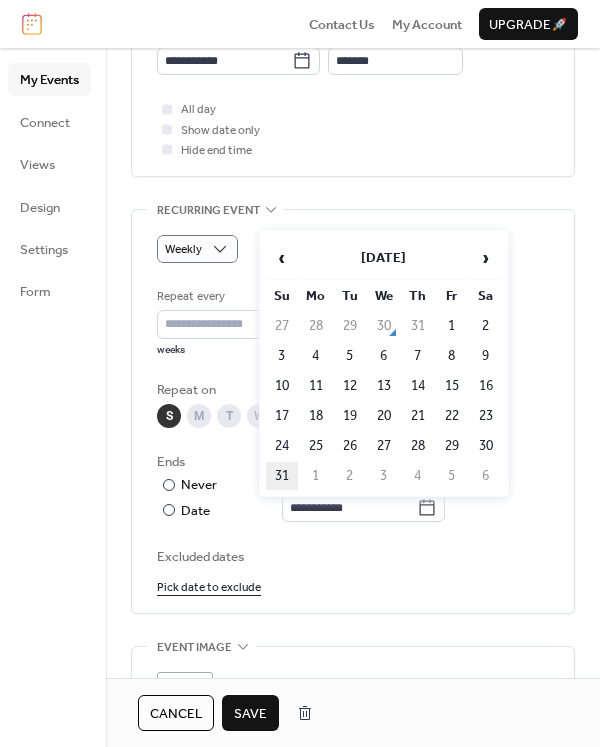 click on "31" at bounding box center [282, 476] 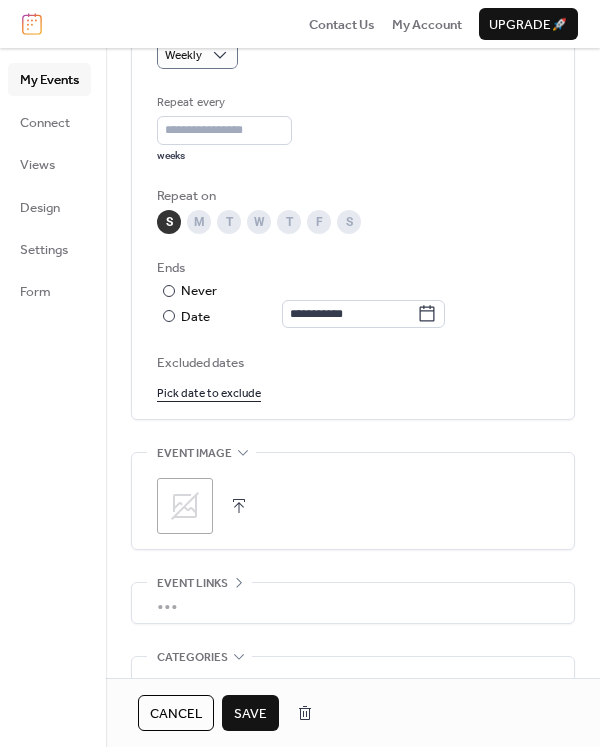 scroll, scrollTop: 1000, scrollLeft: 0, axis: vertical 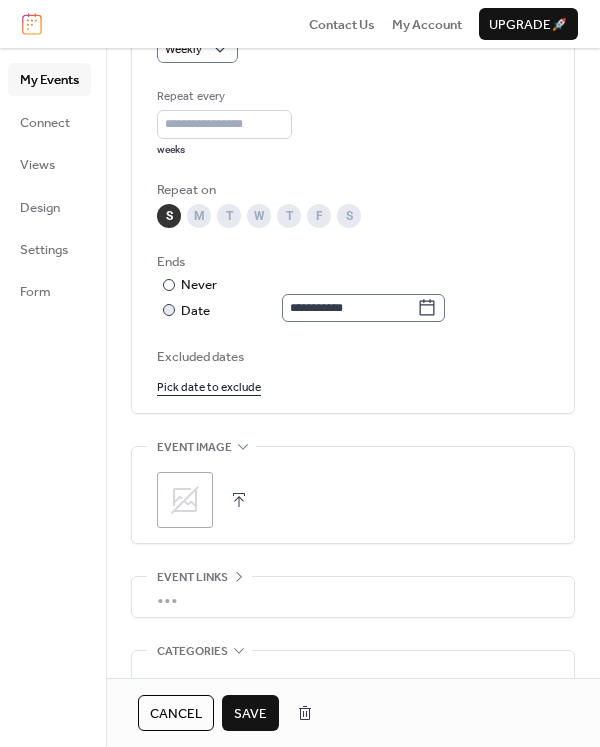 click 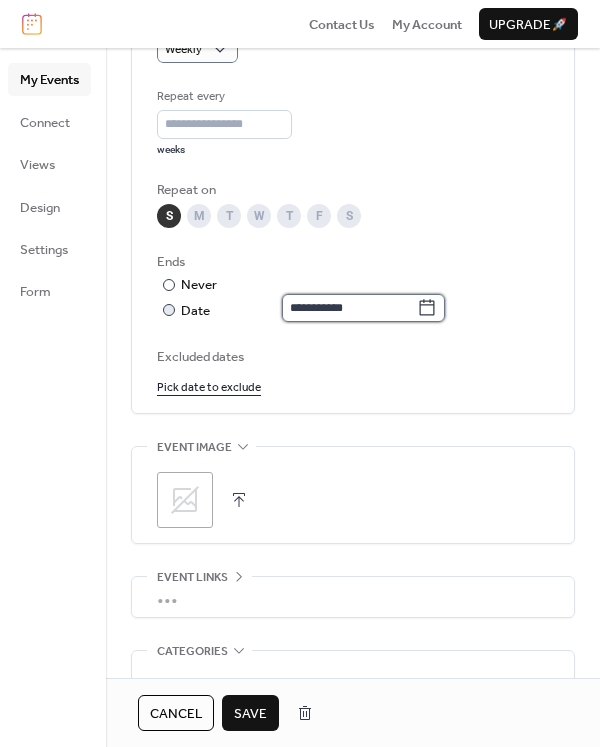 click on "**********" at bounding box center [349, 308] 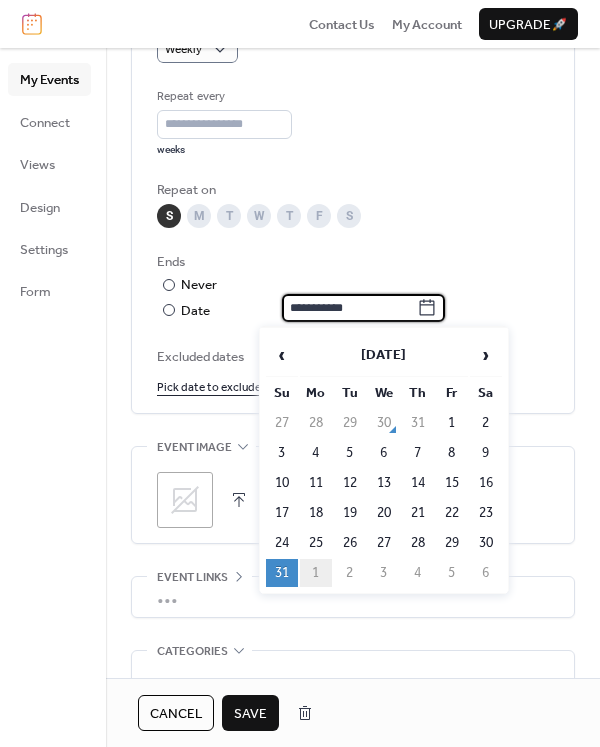 click on "1" at bounding box center [316, 573] 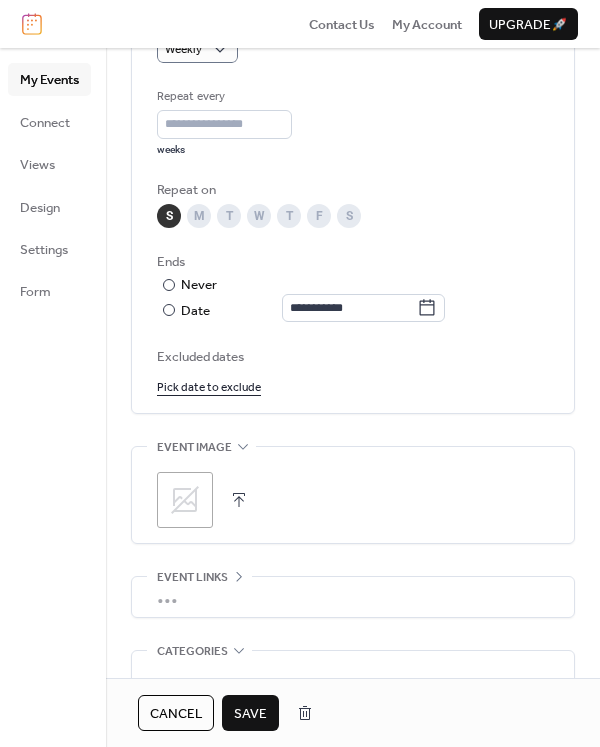 click on "Excluded dates" at bounding box center [353, 357] 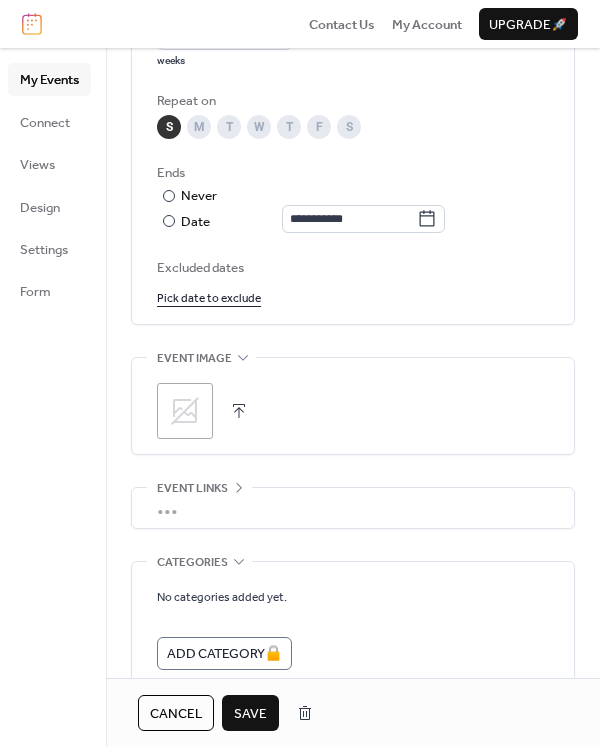 scroll, scrollTop: 1191, scrollLeft: 0, axis: vertical 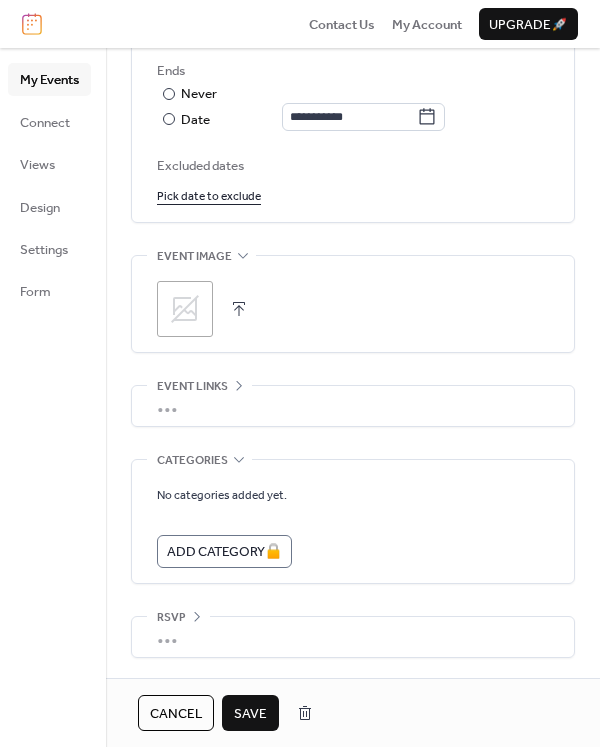 click on "Save" at bounding box center (250, 714) 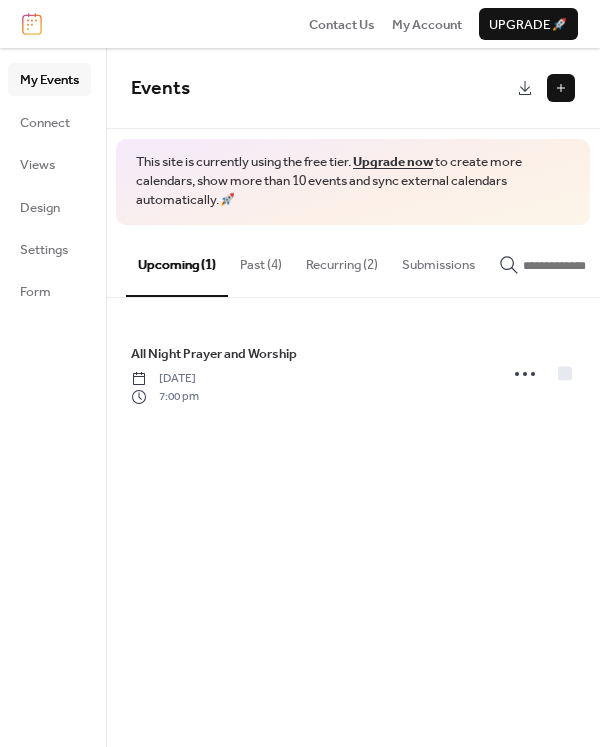 click on "Recurring (2)" at bounding box center (342, 260) 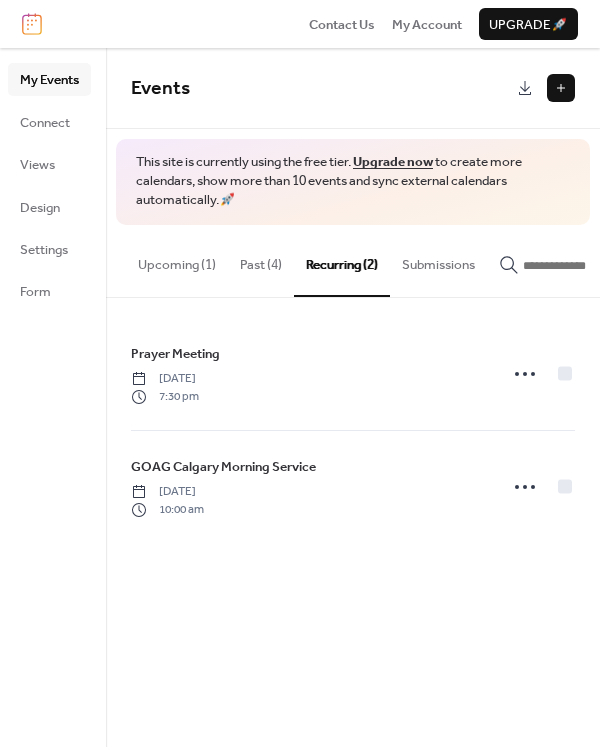 click on "Upcoming (1)" at bounding box center [177, 260] 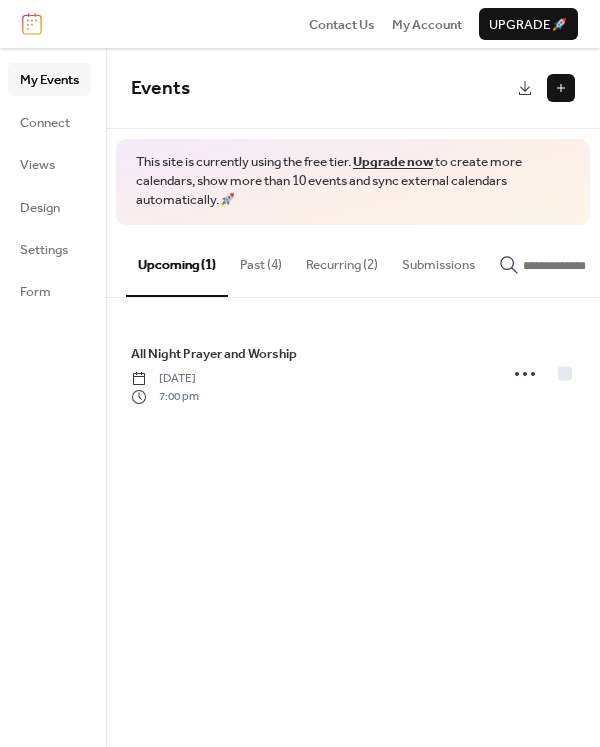 click on "Recurring (2)" at bounding box center (342, 260) 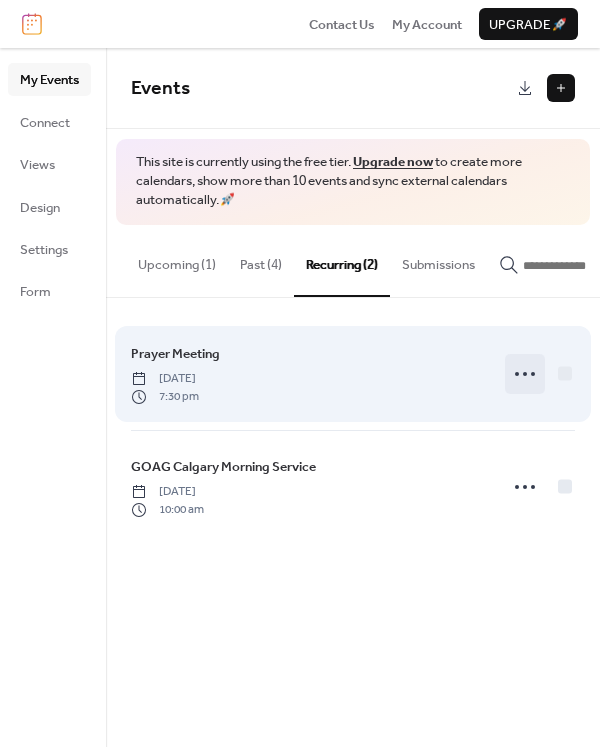 click 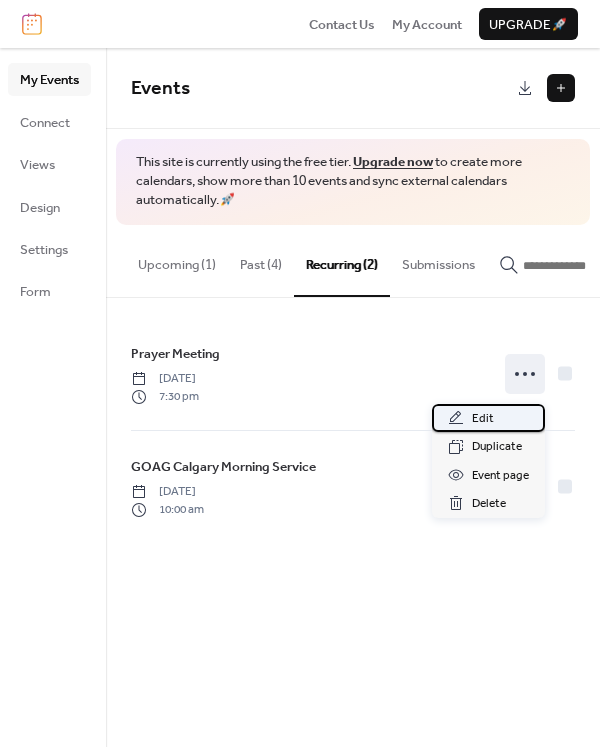 click on "Edit" at bounding box center (483, 419) 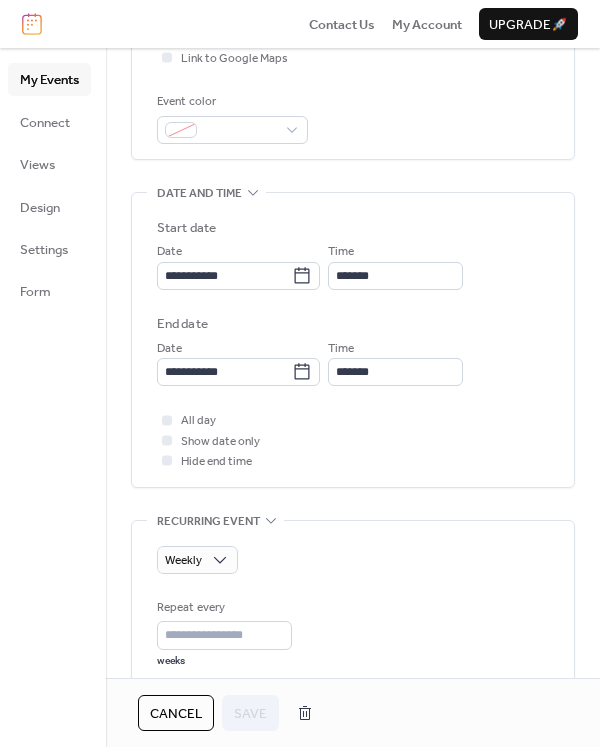 scroll, scrollTop: 500, scrollLeft: 0, axis: vertical 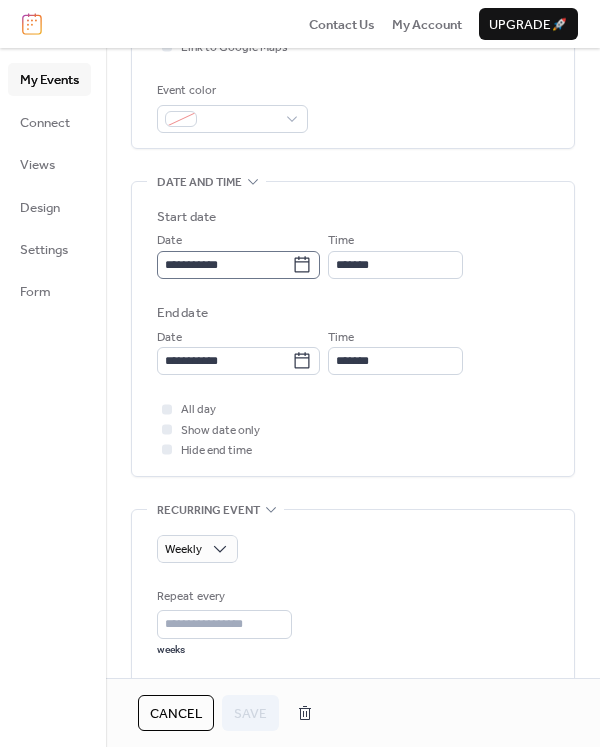 click 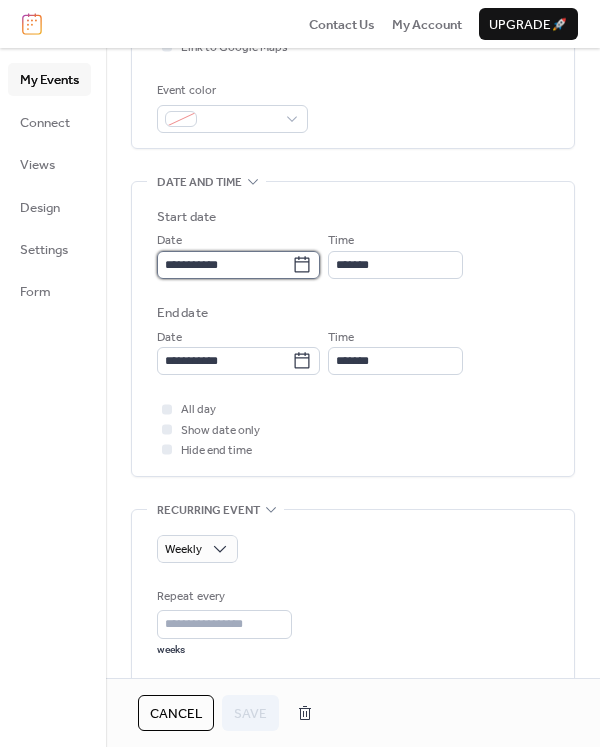 click on "**********" at bounding box center [224, 265] 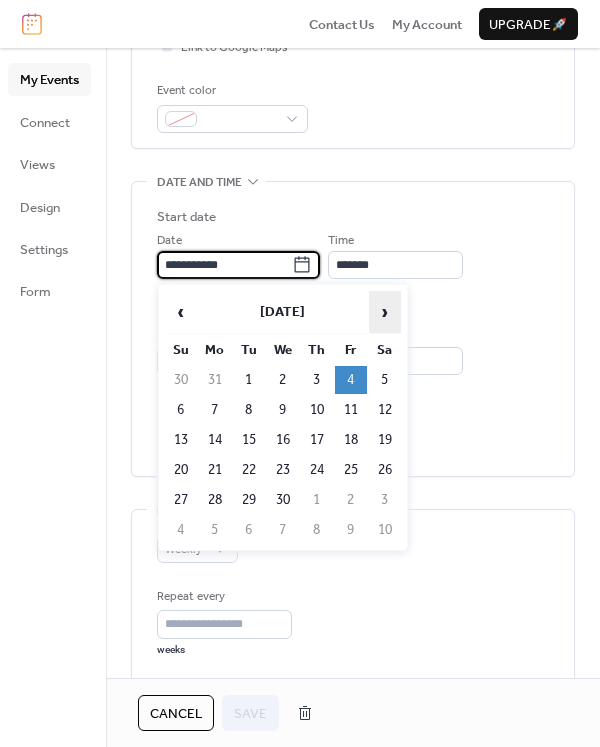click on "›" at bounding box center (385, 312) 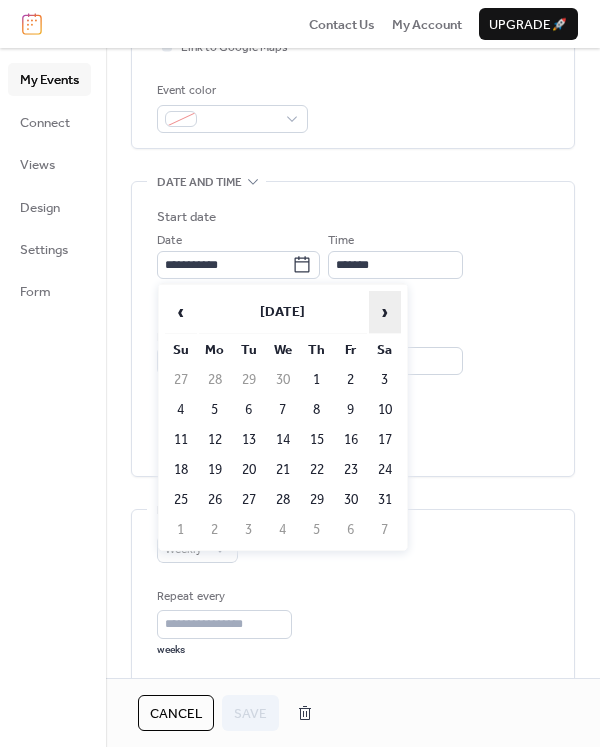 click on "›" at bounding box center (385, 312) 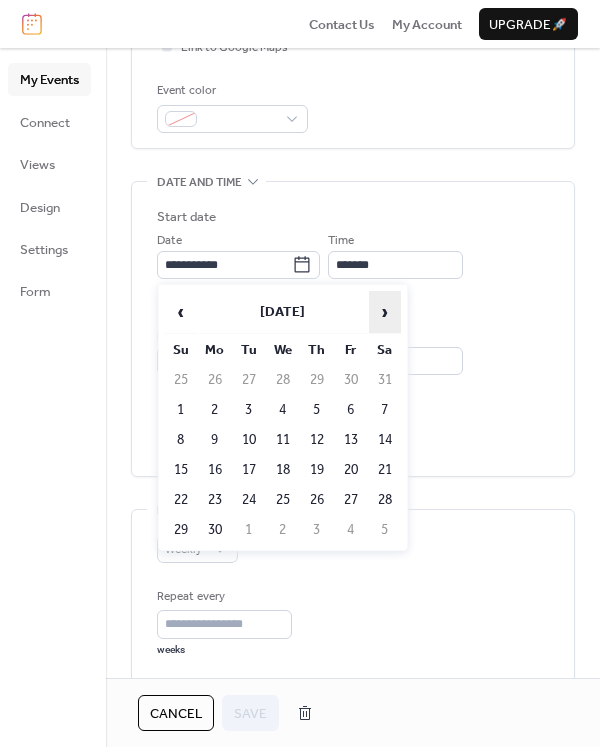 click on "›" at bounding box center (385, 312) 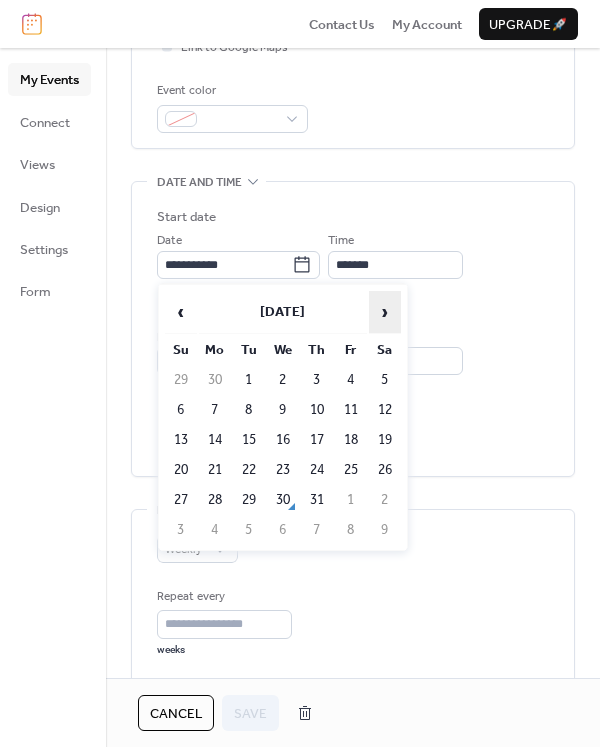 click on "›" at bounding box center [385, 312] 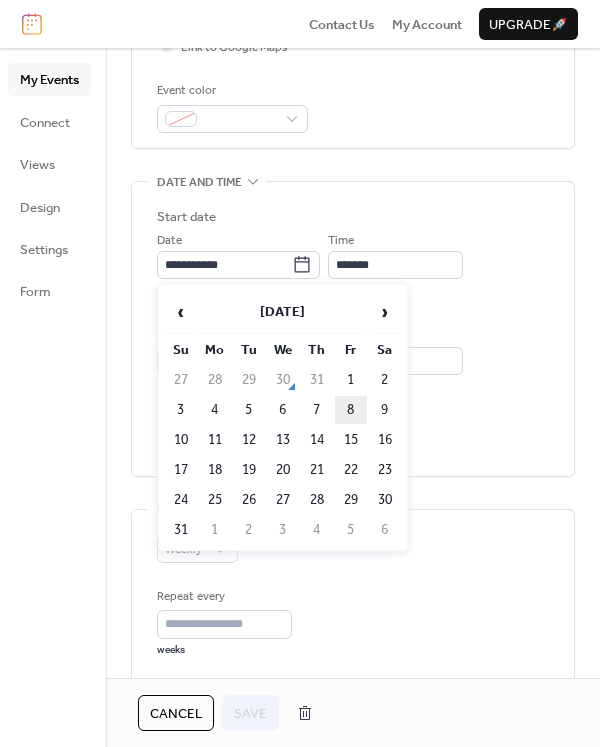 click on "8" at bounding box center (351, 410) 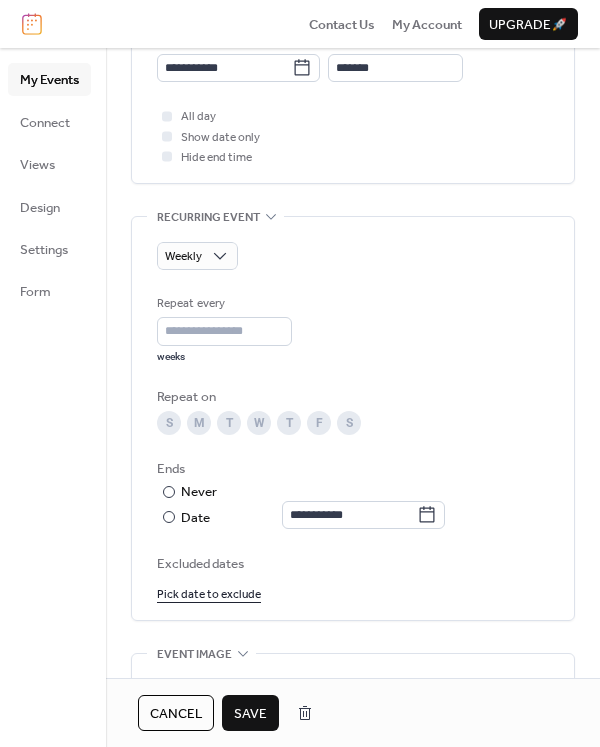 scroll, scrollTop: 800, scrollLeft: 0, axis: vertical 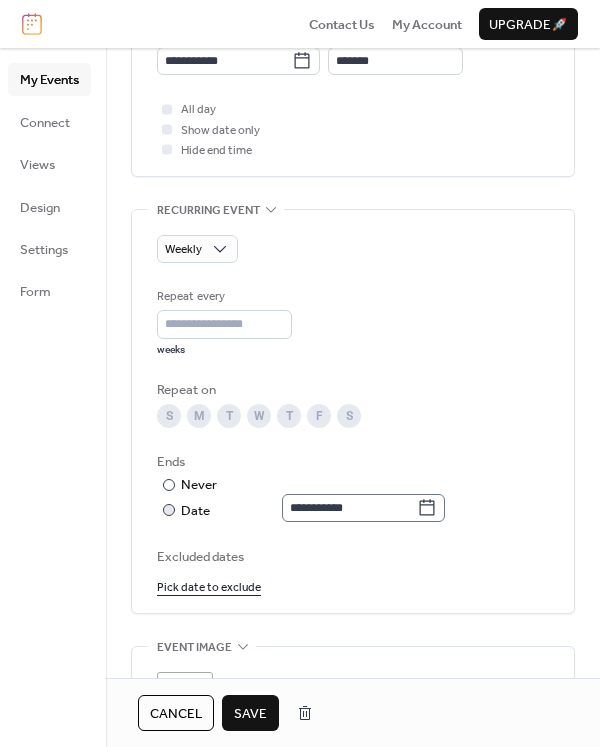 click 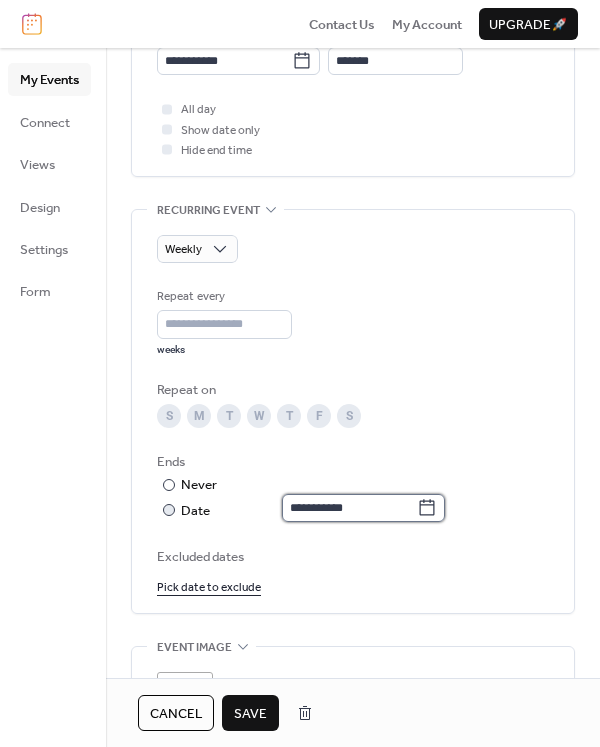 click on "**********" at bounding box center (349, 508) 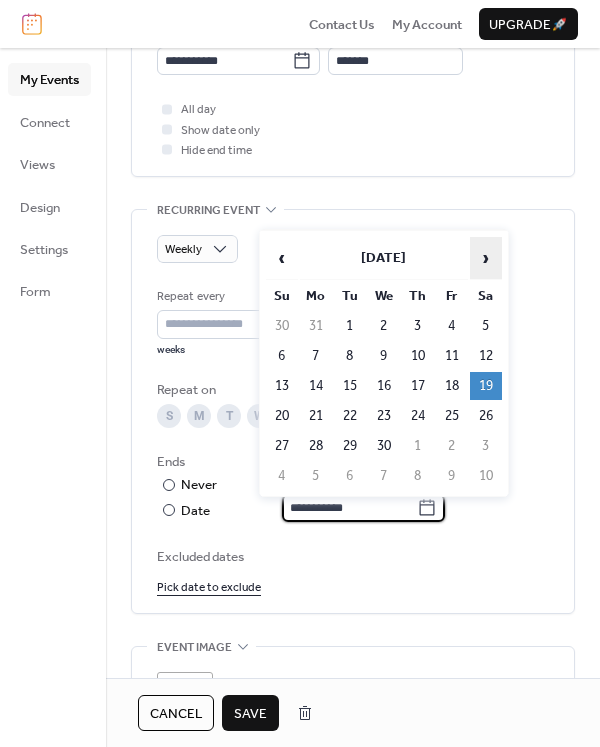 click on "›" at bounding box center [486, 258] 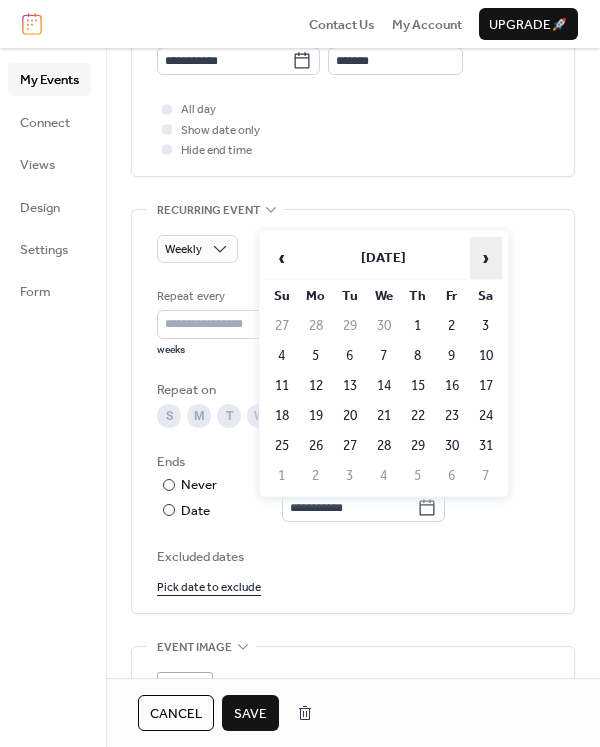 click on "›" at bounding box center (486, 258) 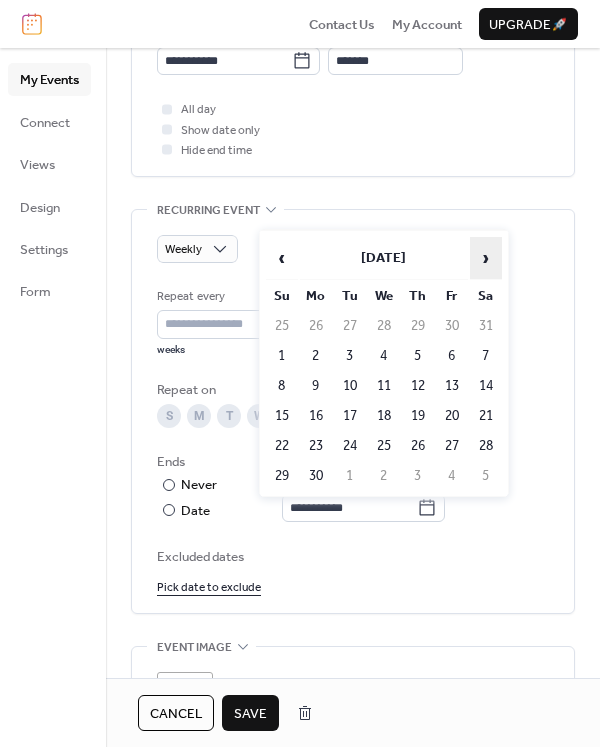 click on "›" at bounding box center (486, 258) 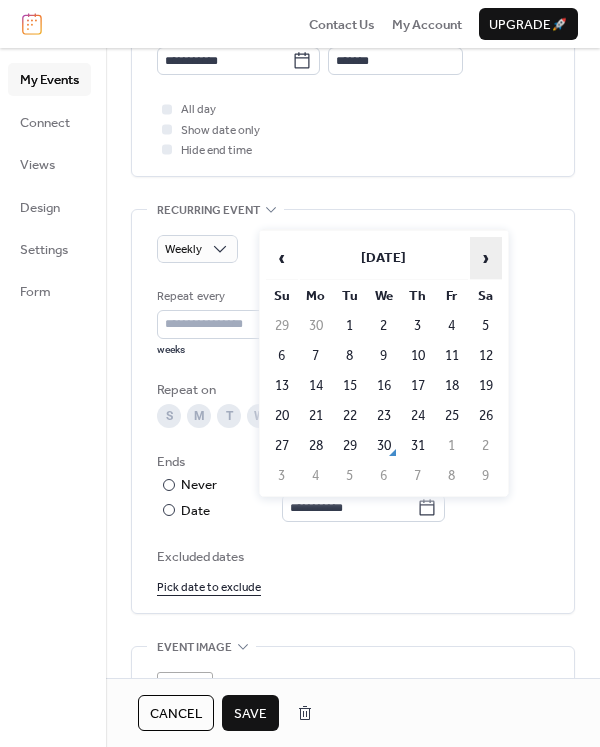 click on "›" at bounding box center [486, 258] 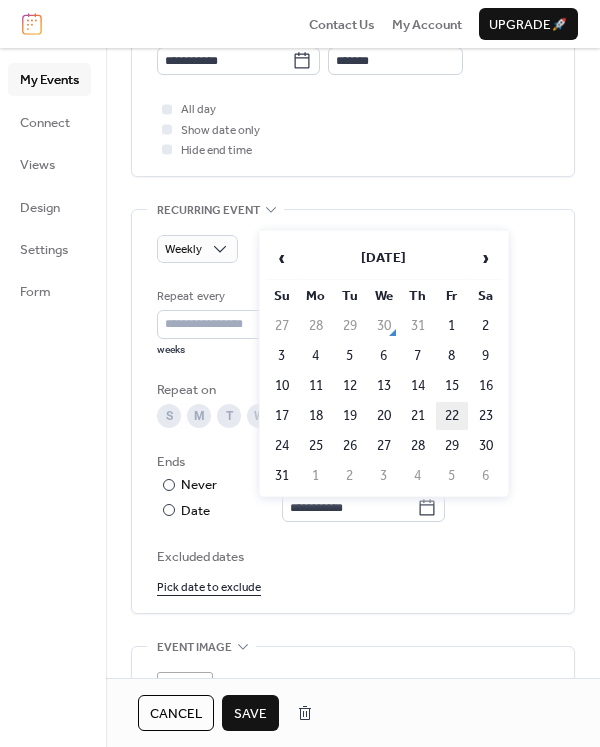 click on "22" at bounding box center (452, 416) 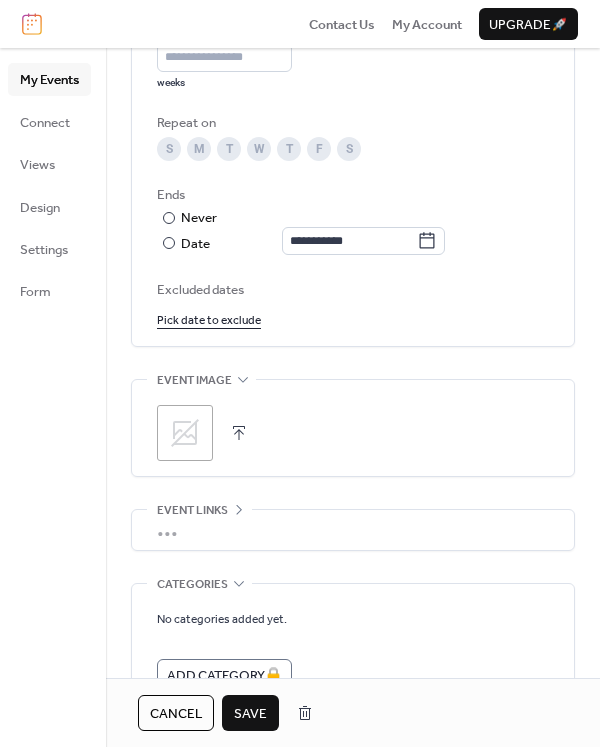 scroll, scrollTop: 1100, scrollLeft: 0, axis: vertical 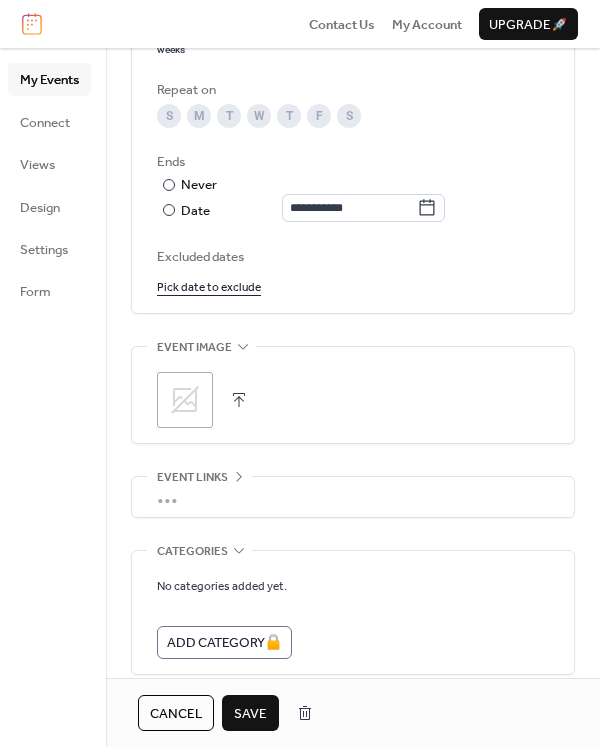 click on "Save" at bounding box center (250, 714) 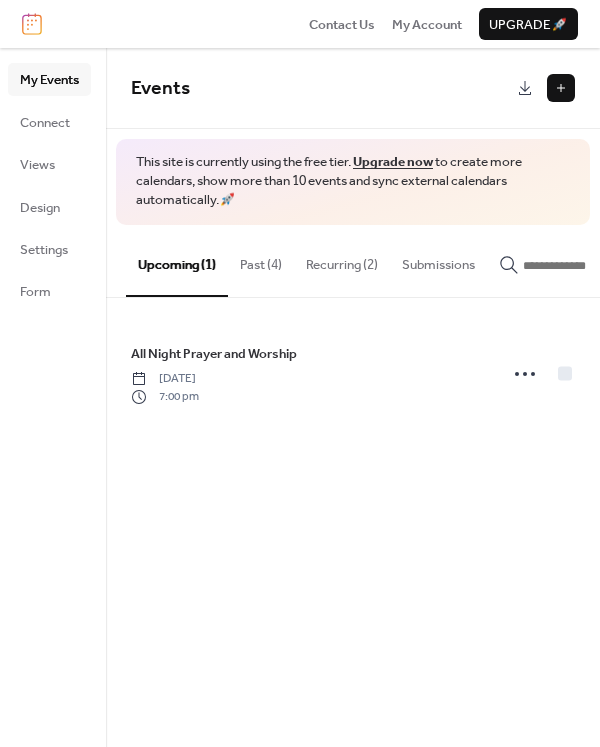 click on "Past (4)" at bounding box center [261, 260] 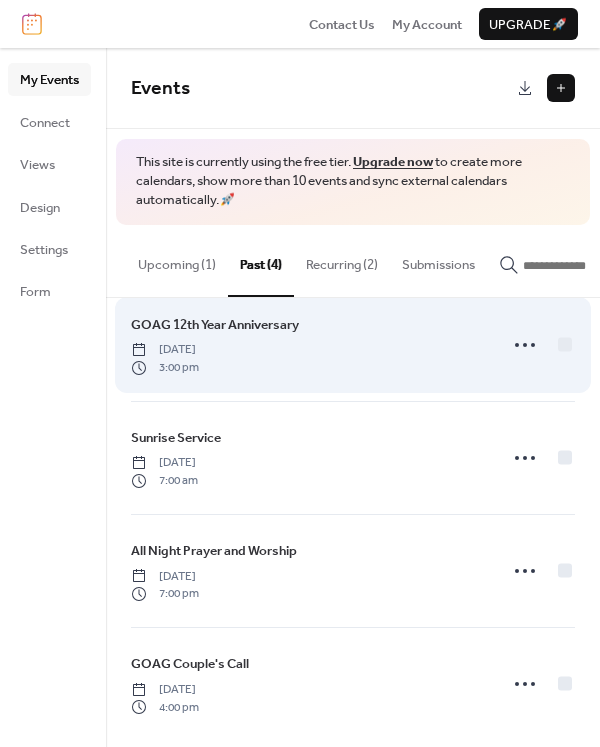 scroll, scrollTop: 48, scrollLeft: 0, axis: vertical 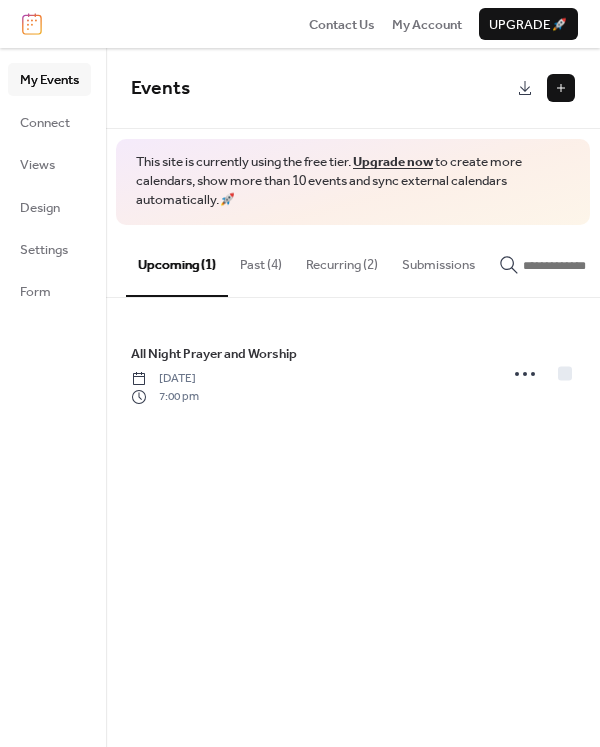 click at bounding box center [561, 88] 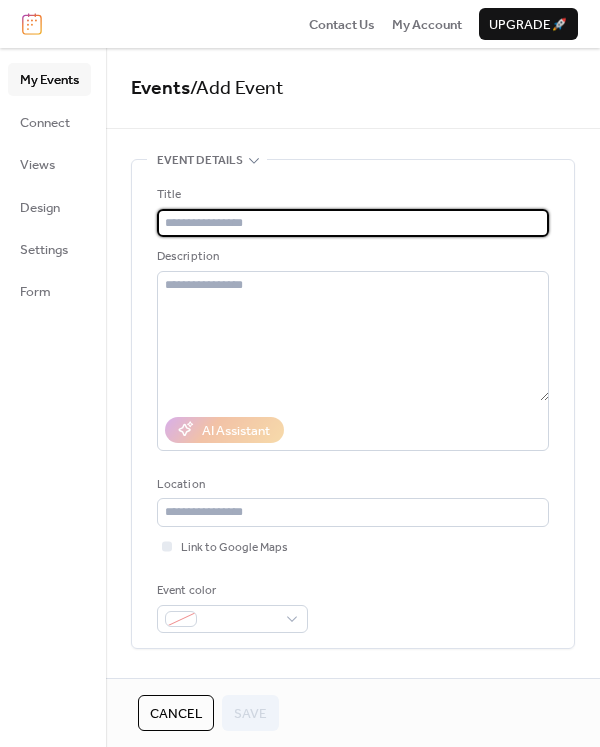 click at bounding box center [353, 223] 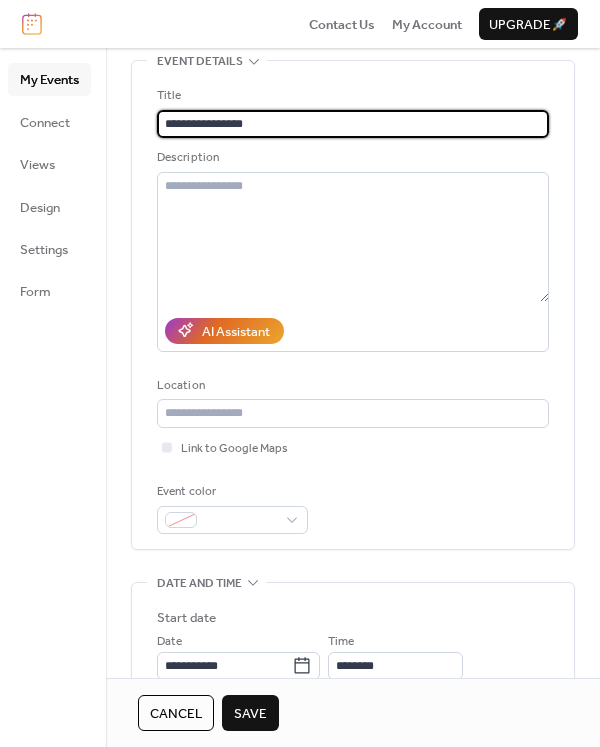 type on "**********" 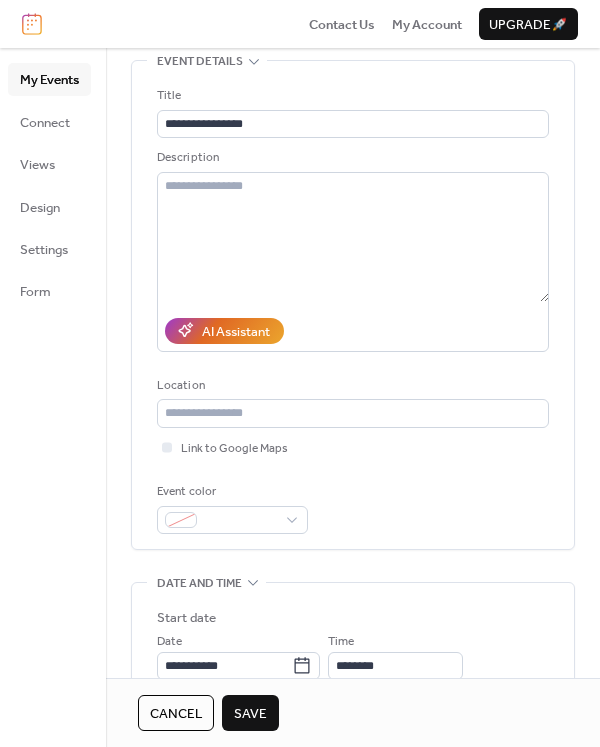 scroll, scrollTop: 100, scrollLeft: 0, axis: vertical 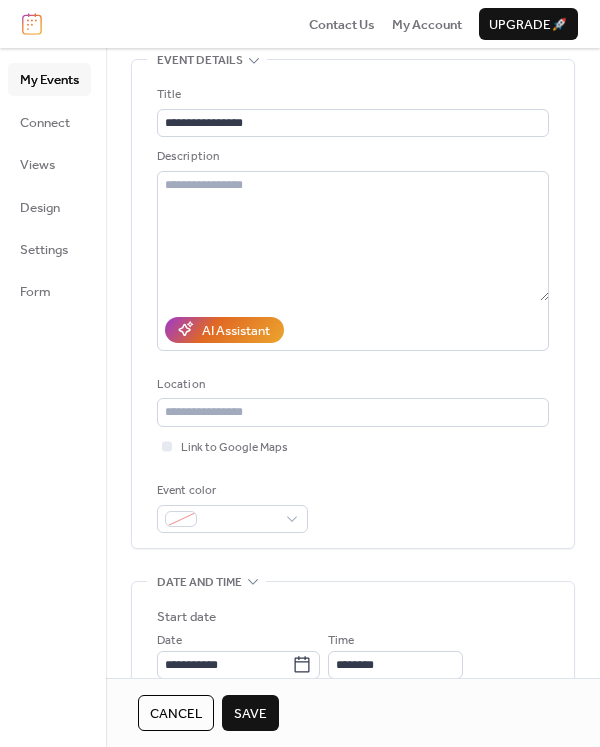 click on "AI Assistant" at bounding box center [353, 330] 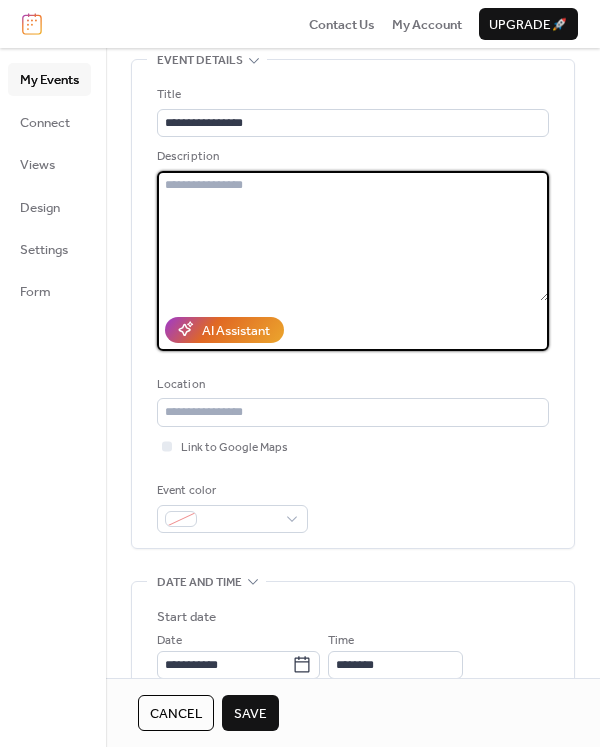 click at bounding box center [353, 236] 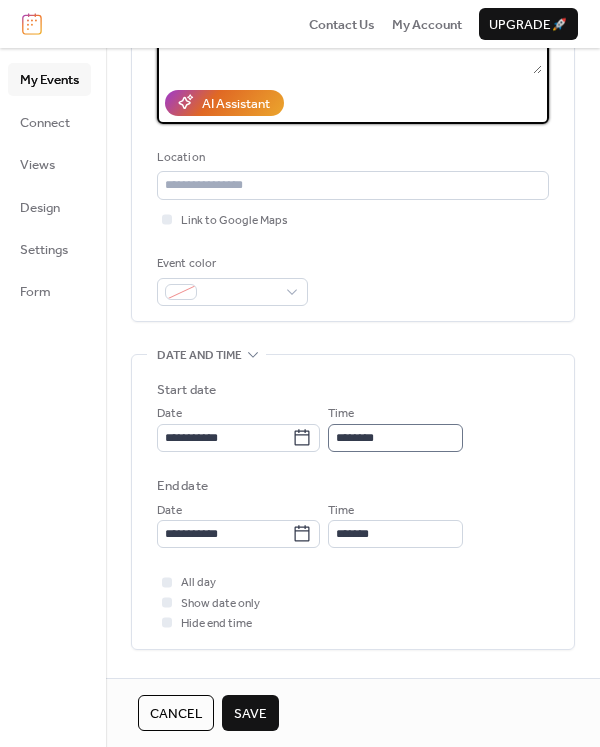 scroll, scrollTop: 400, scrollLeft: 0, axis: vertical 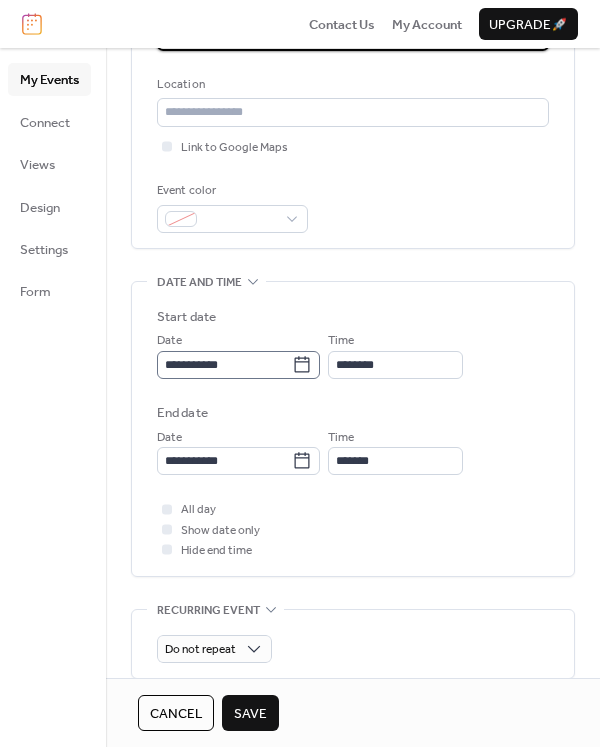 type on "**********" 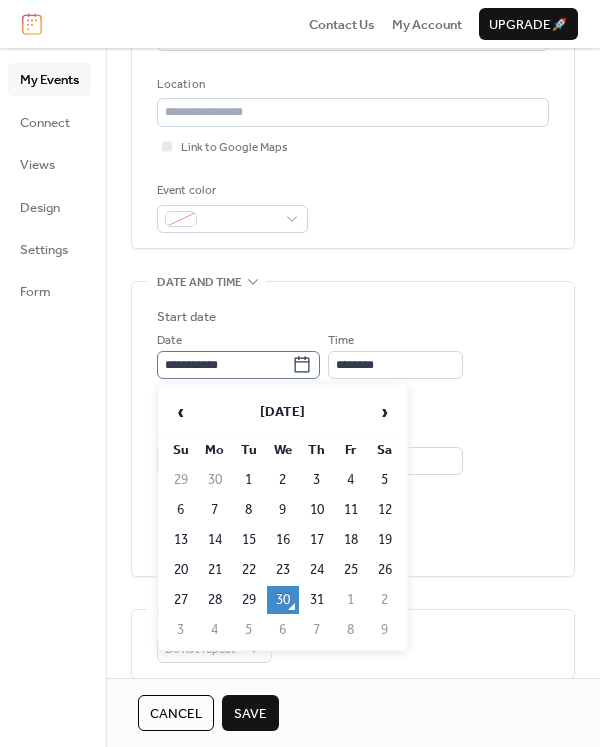 click 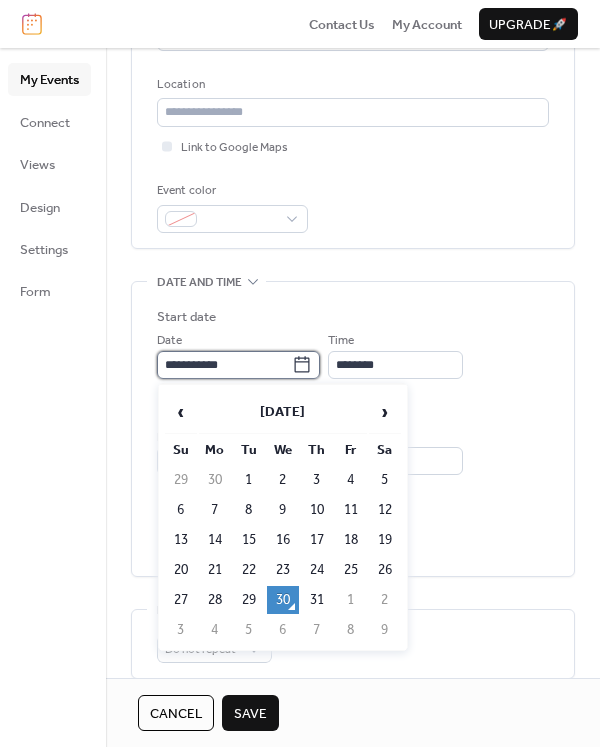 click on "**********" at bounding box center (224, 365) 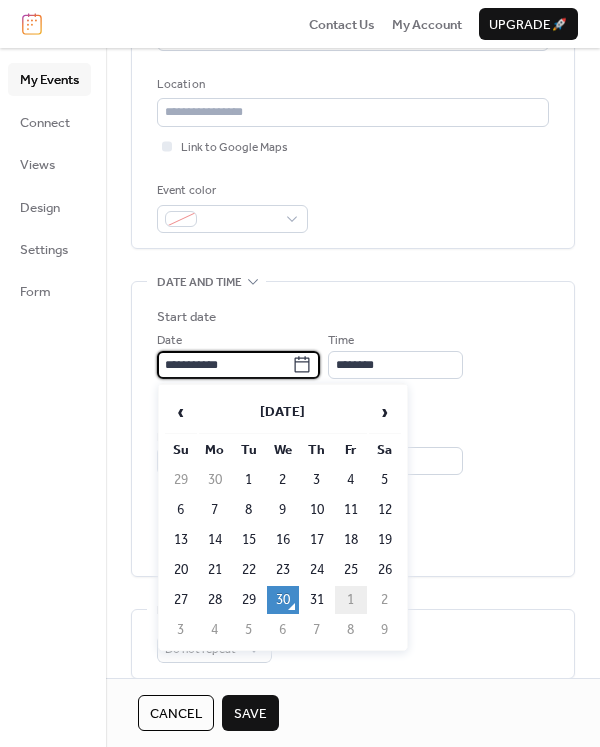click on "1" at bounding box center [351, 600] 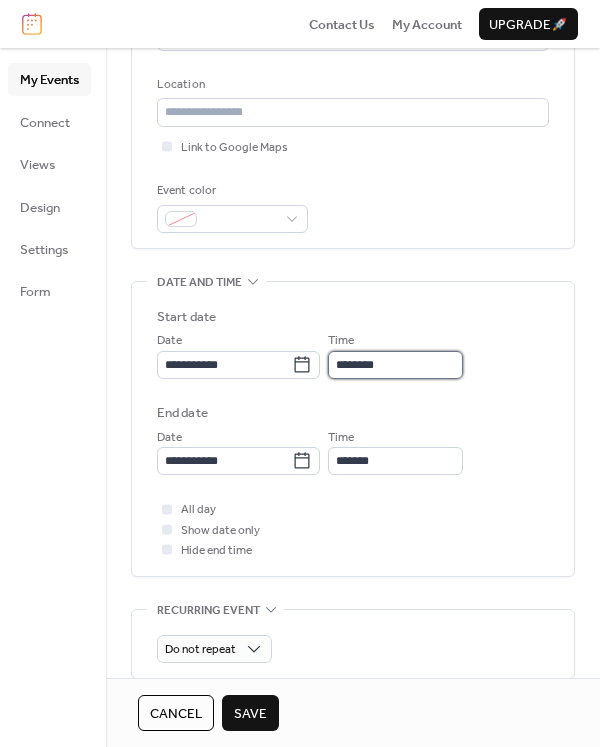 click on "********" at bounding box center (395, 365) 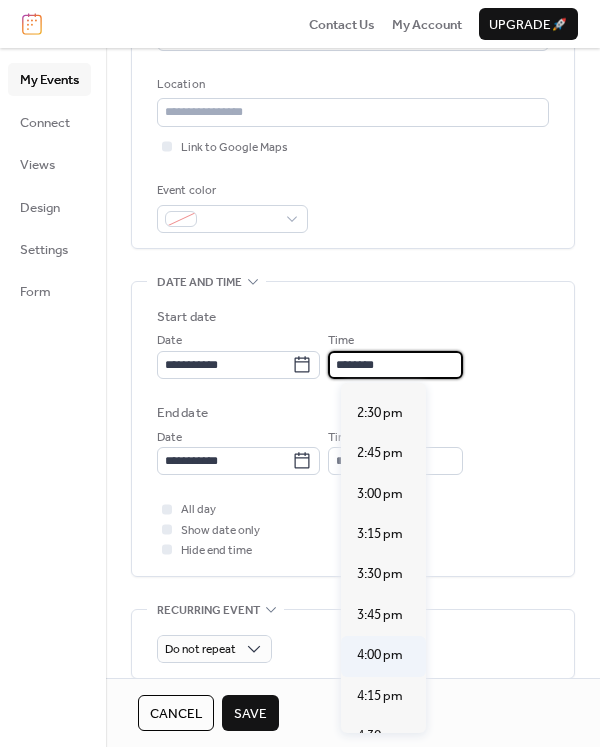 scroll, scrollTop: 2340, scrollLeft: 0, axis: vertical 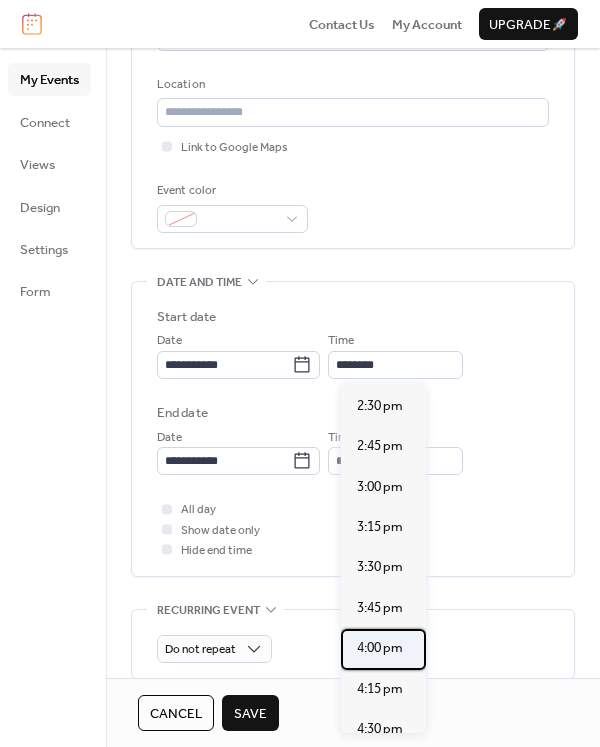 click on "4:00 pm" at bounding box center [380, 648] 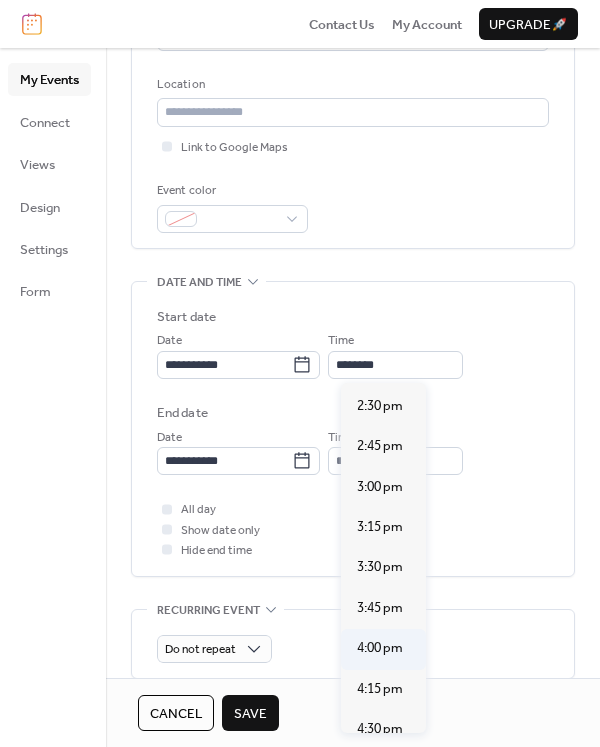 type on "*******" 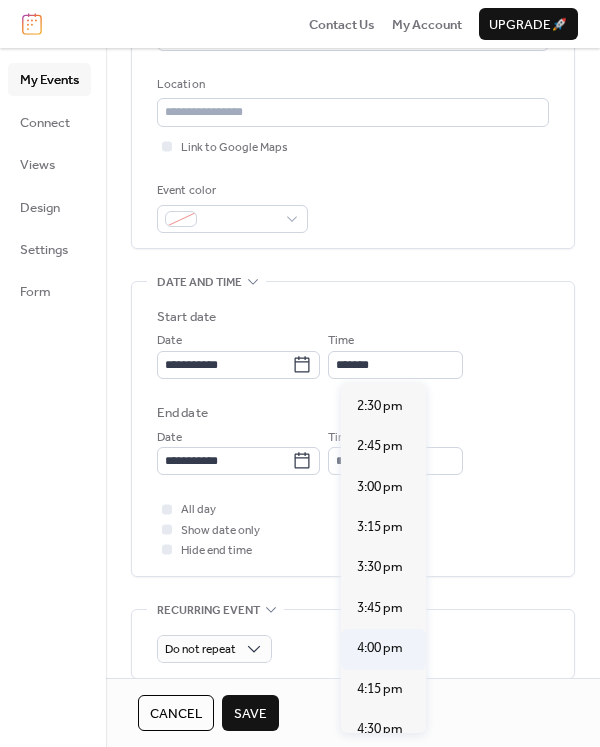 type on "*******" 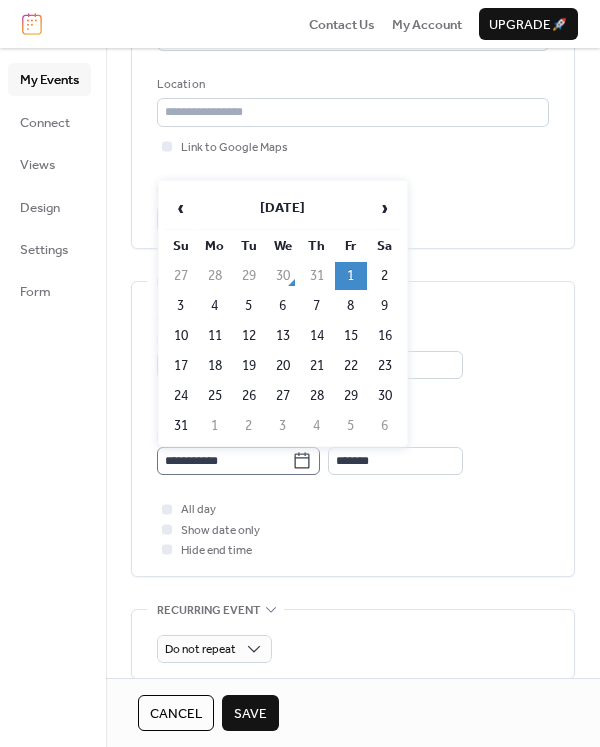 click 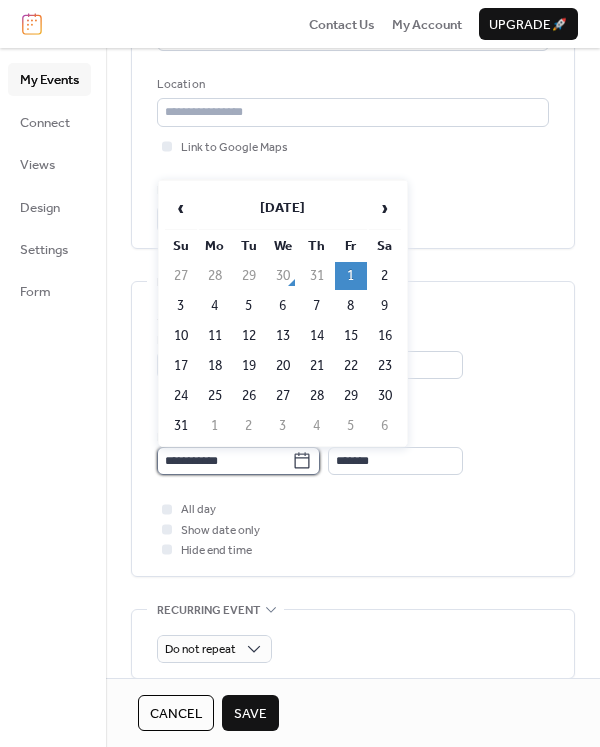 click on "**********" at bounding box center (224, 461) 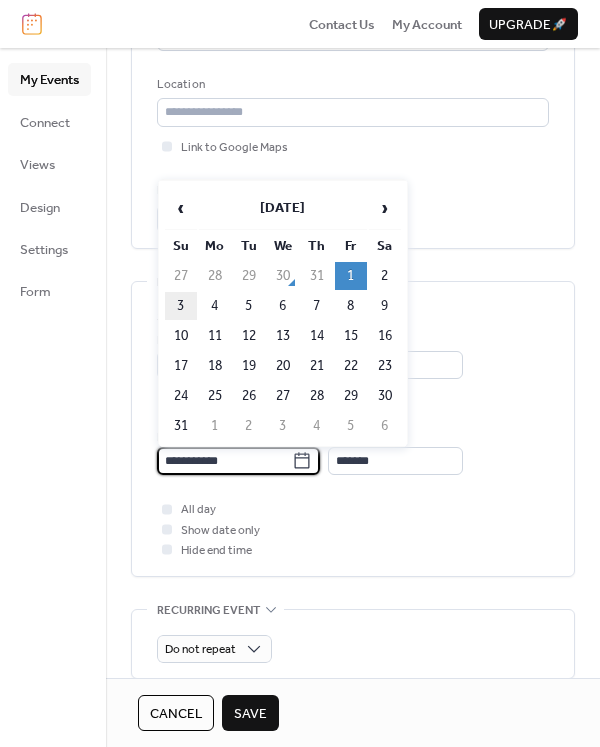 click on "3" at bounding box center (181, 306) 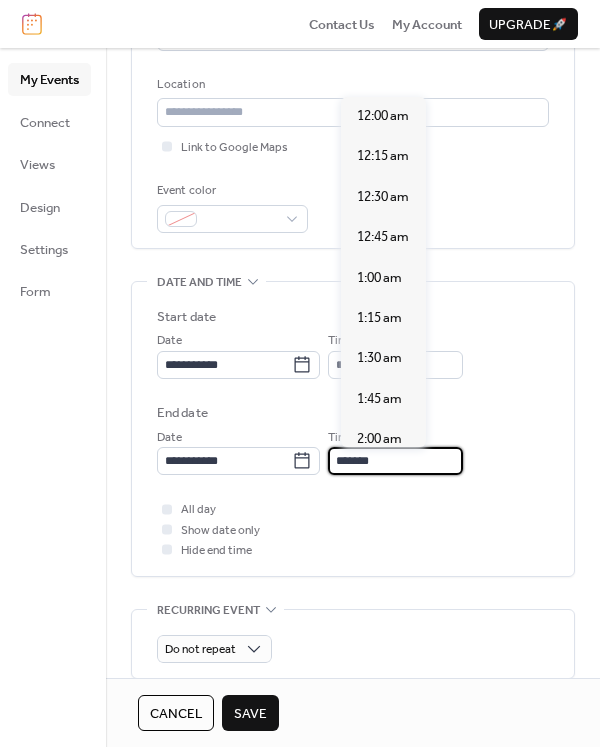 click on "*******" at bounding box center [395, 461] 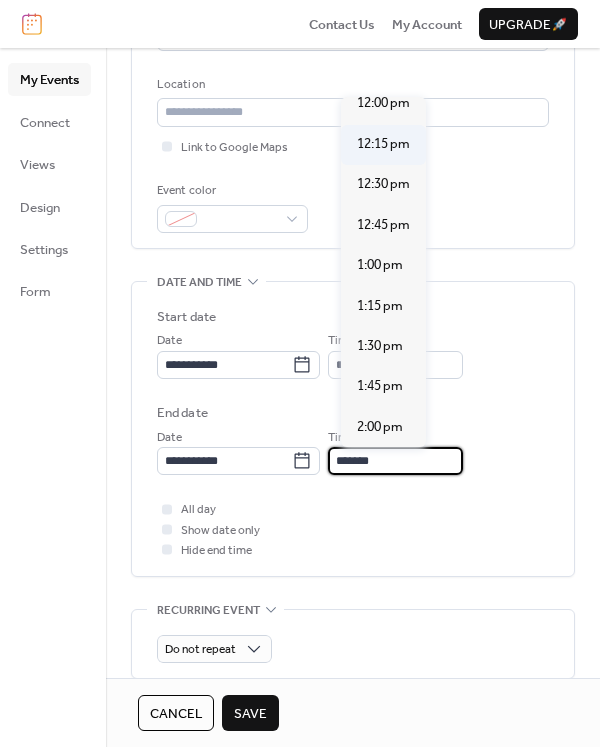 scroll, scrollTop: 1948, scrollLeft: 0, axis: vertical 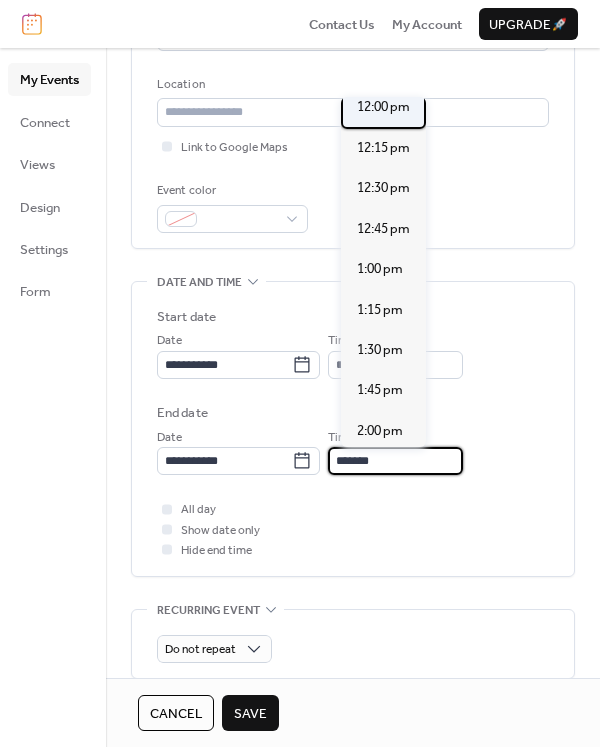 click on "12:00 pm" at bounding box center [383, 107] 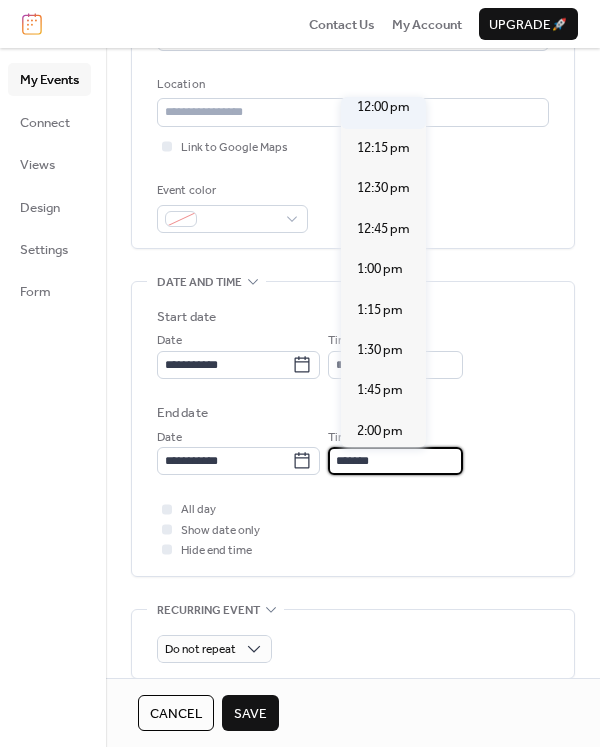 type on "********" 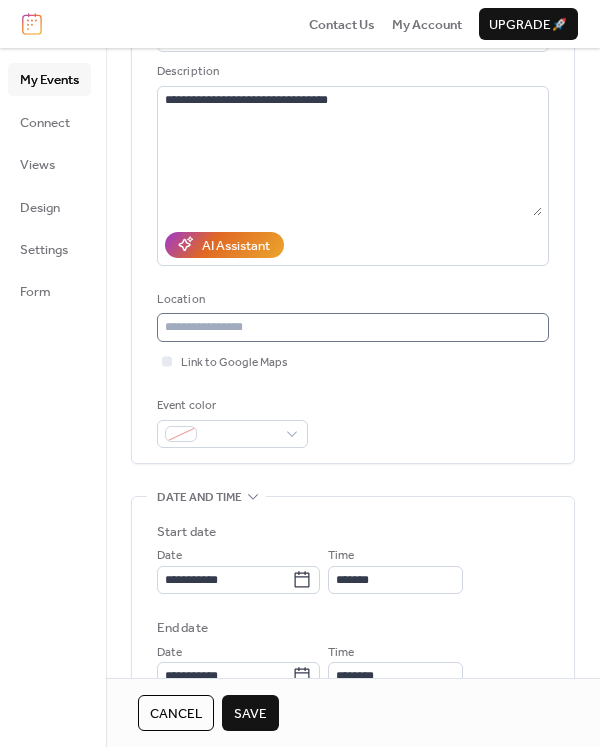 scroll, scrollTop: 156, scrollLeft: 0, axis: vertical 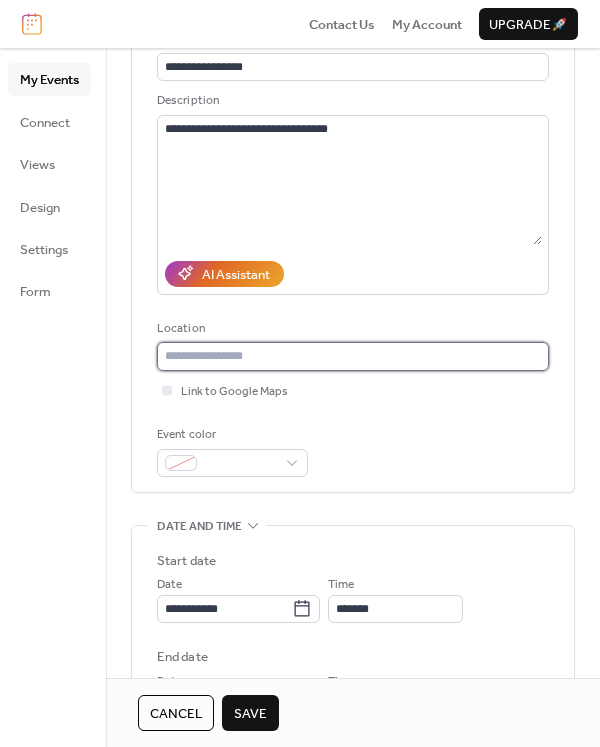 click at bounding box center [353, 356] 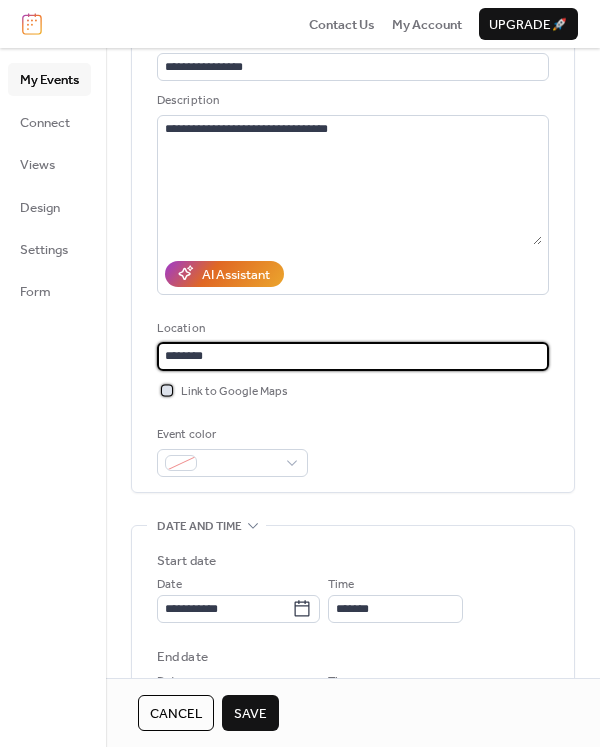 click on "Link to Google Maps" at bounding box center [234, 392] 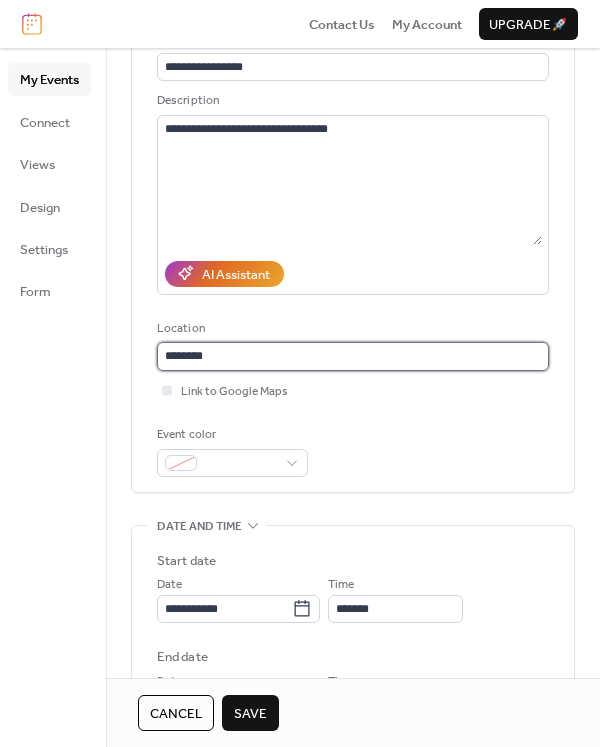 click on "********" at bounding box center (353, 356) 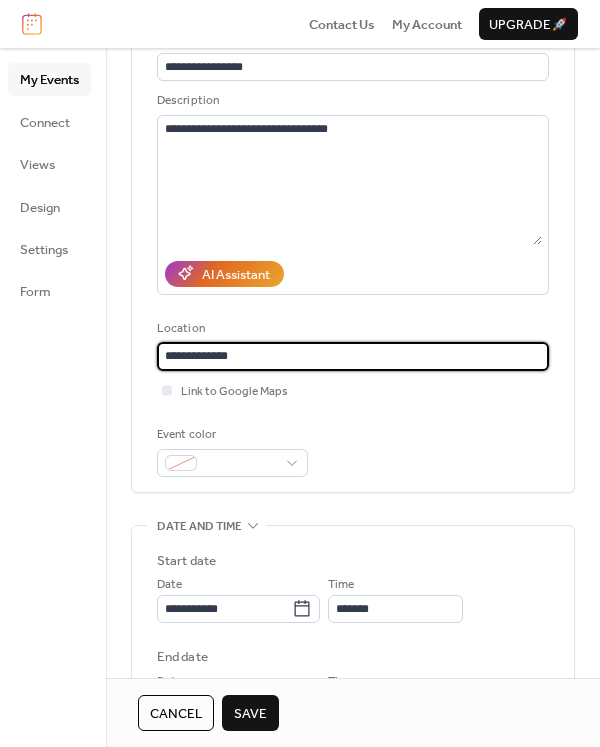 type on "**********" 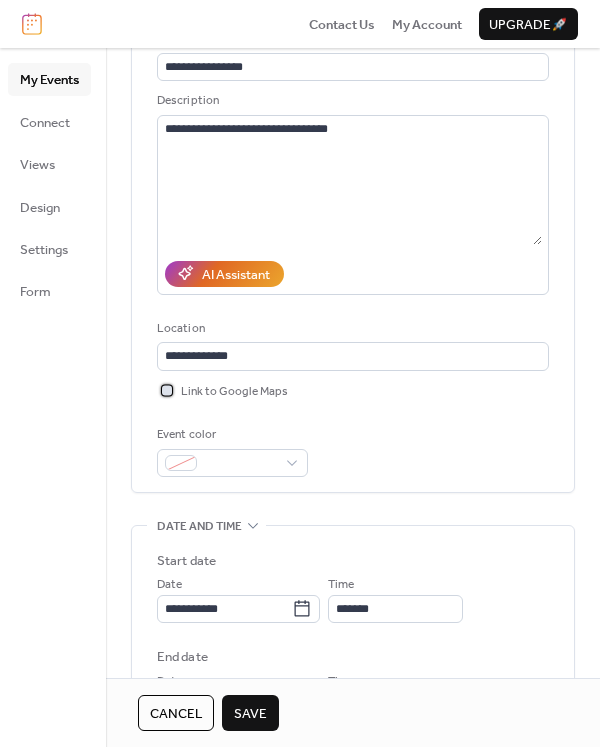 click on "Link to Google Maps" at bounding box center [234, 392] 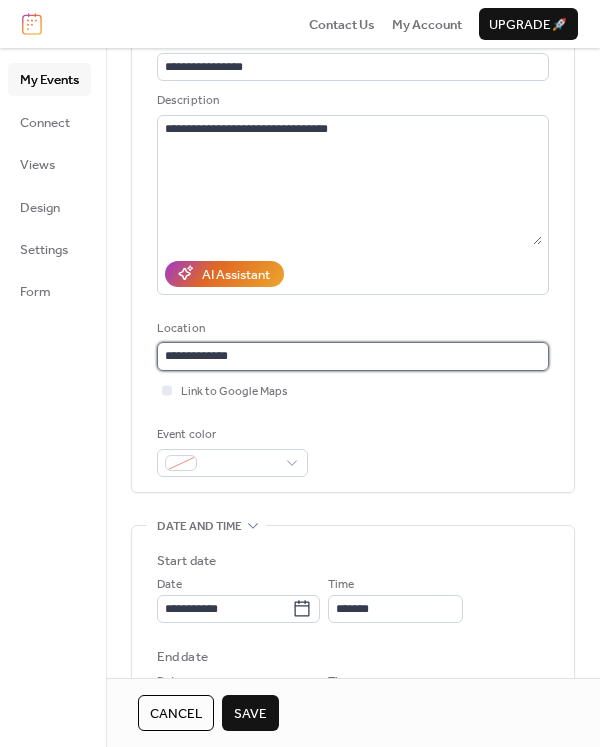 click on "**********" at bounding box center [353, 356] 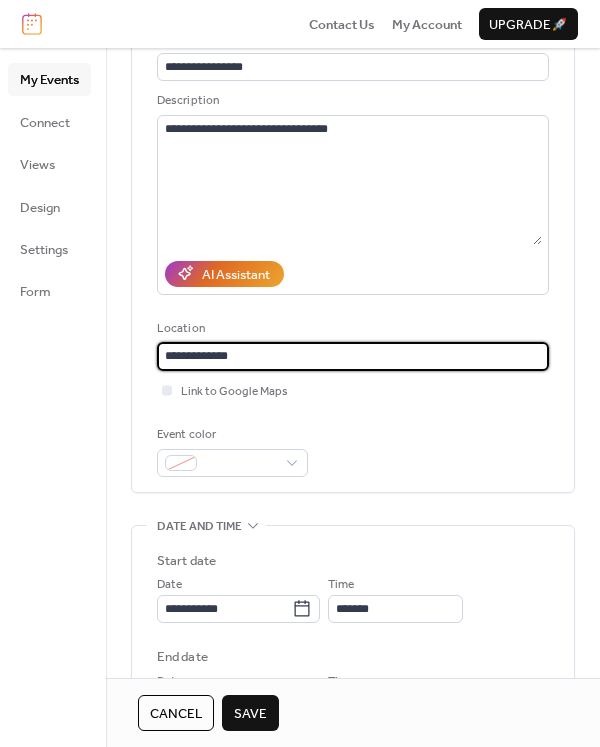 drag, startPoint x: 301, startPoint y: 352, endPoint x: 94, endPoint y: 353, distance: 207.00241 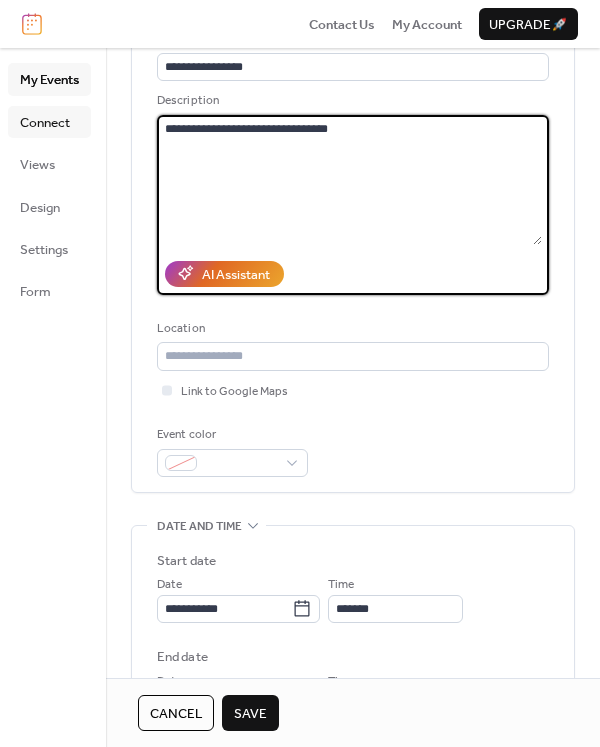 drag, startPoint x: 391, startPoint y: 143, endPoint x: 51, endPoint y: 121, distance: 340.71103 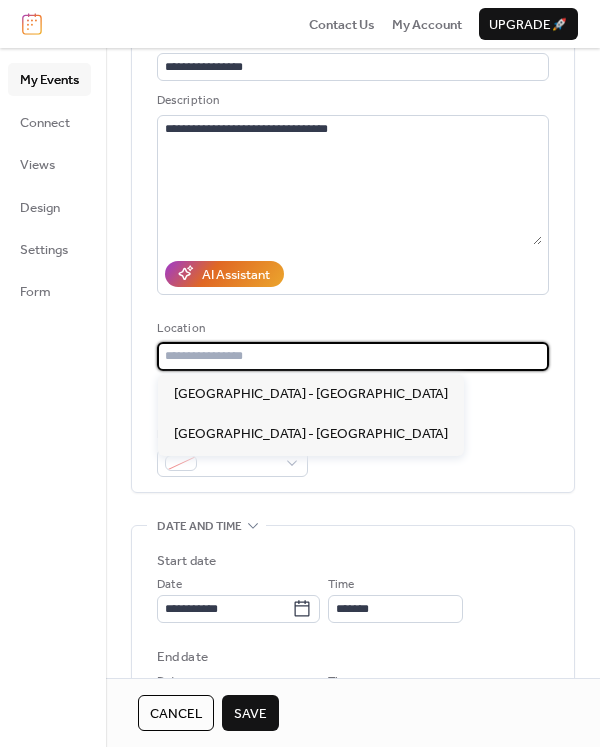 click at bounding box center (353, 356) 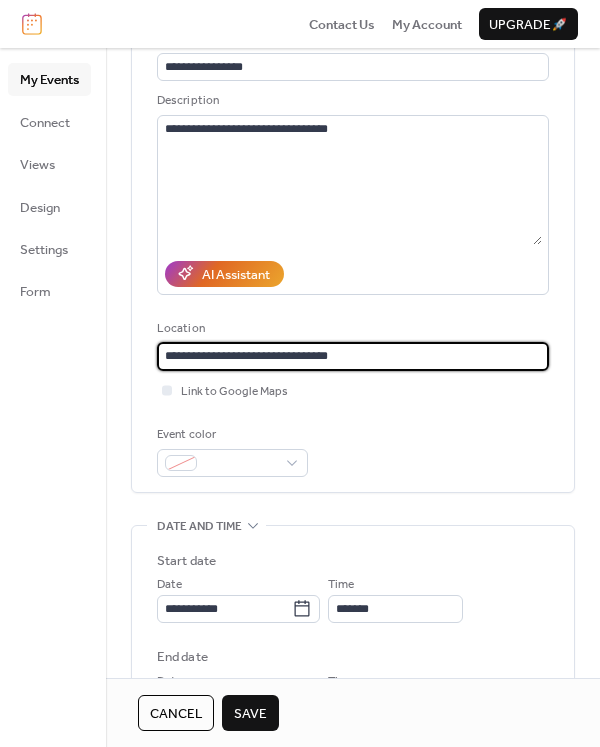 type on "**********" 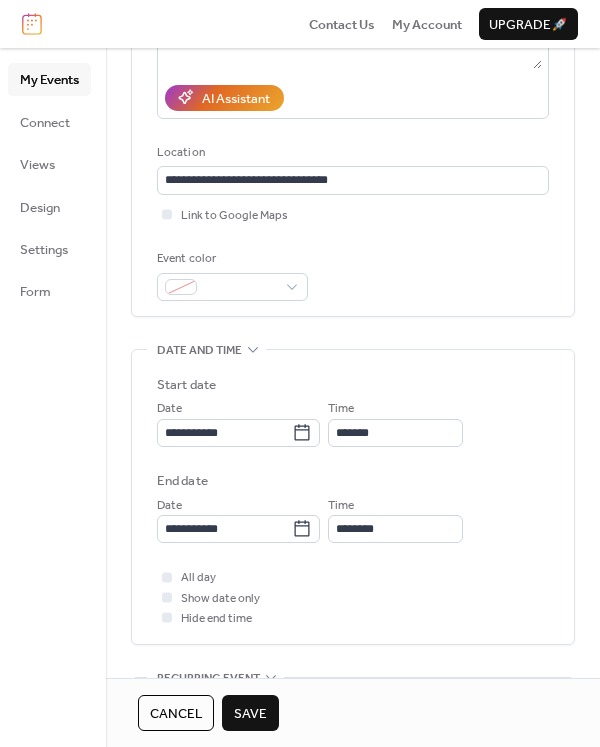 scroll, scrollTop: 356, scrollLeft: 0, axis: vertical 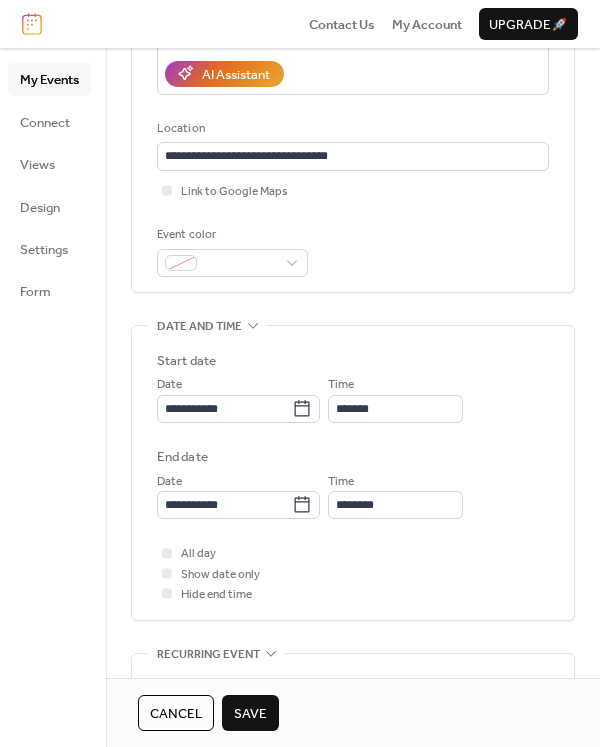 click on "Save" at bounding box center [250, 714] 